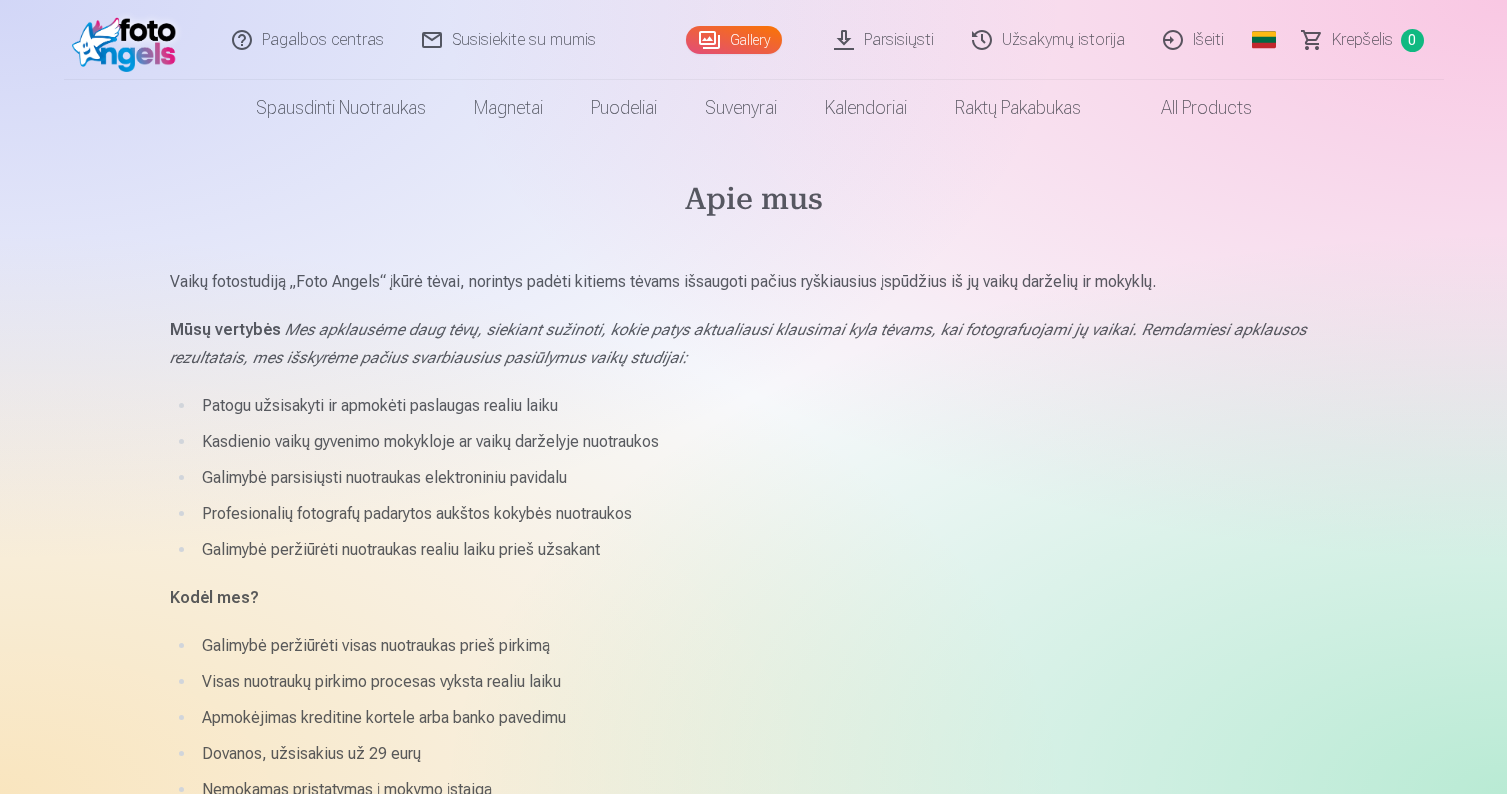 scroll, scrollTop: 0, scrollLeft: 0, axis: both 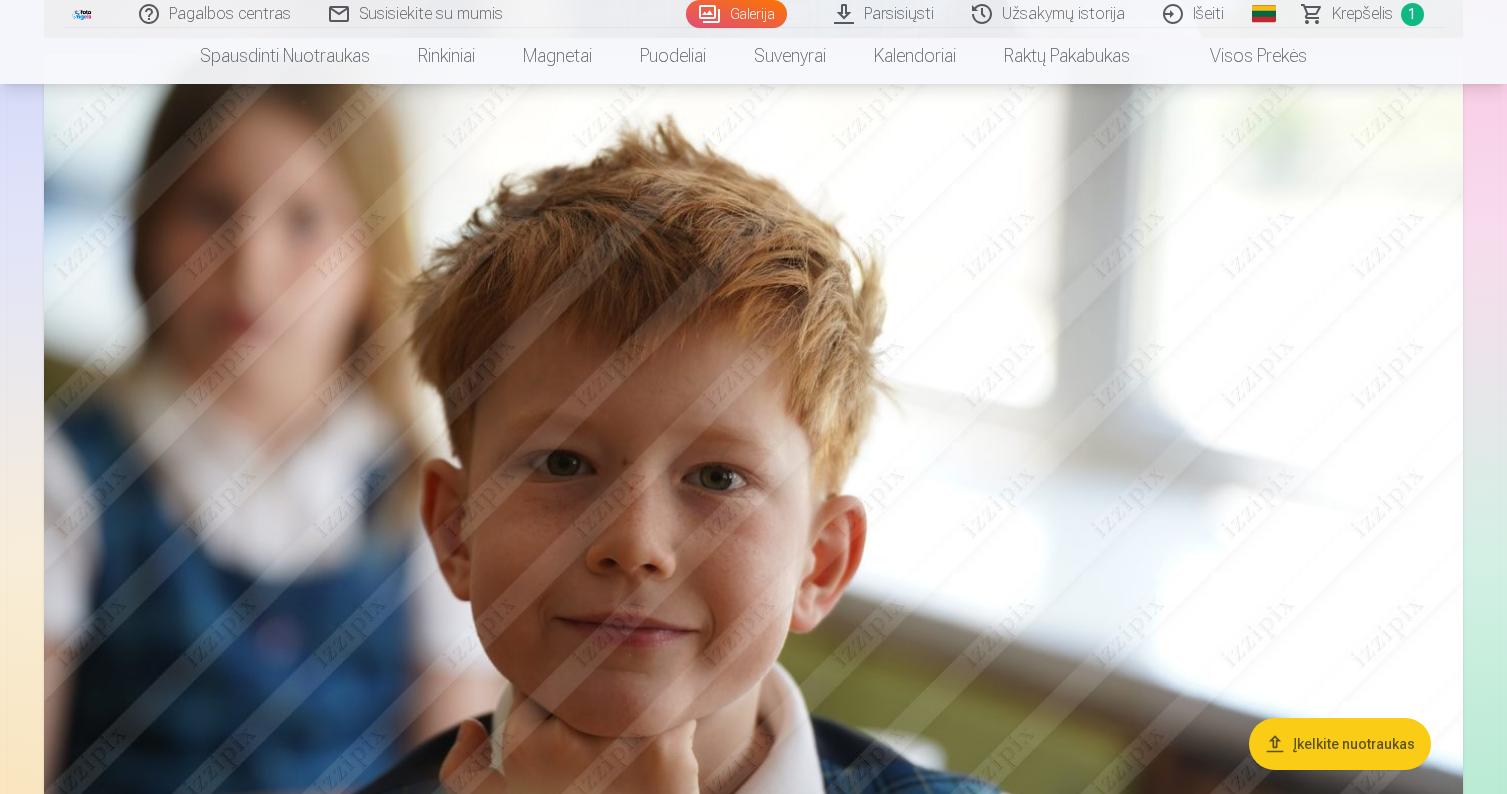 click at bounding box center [753, 527] 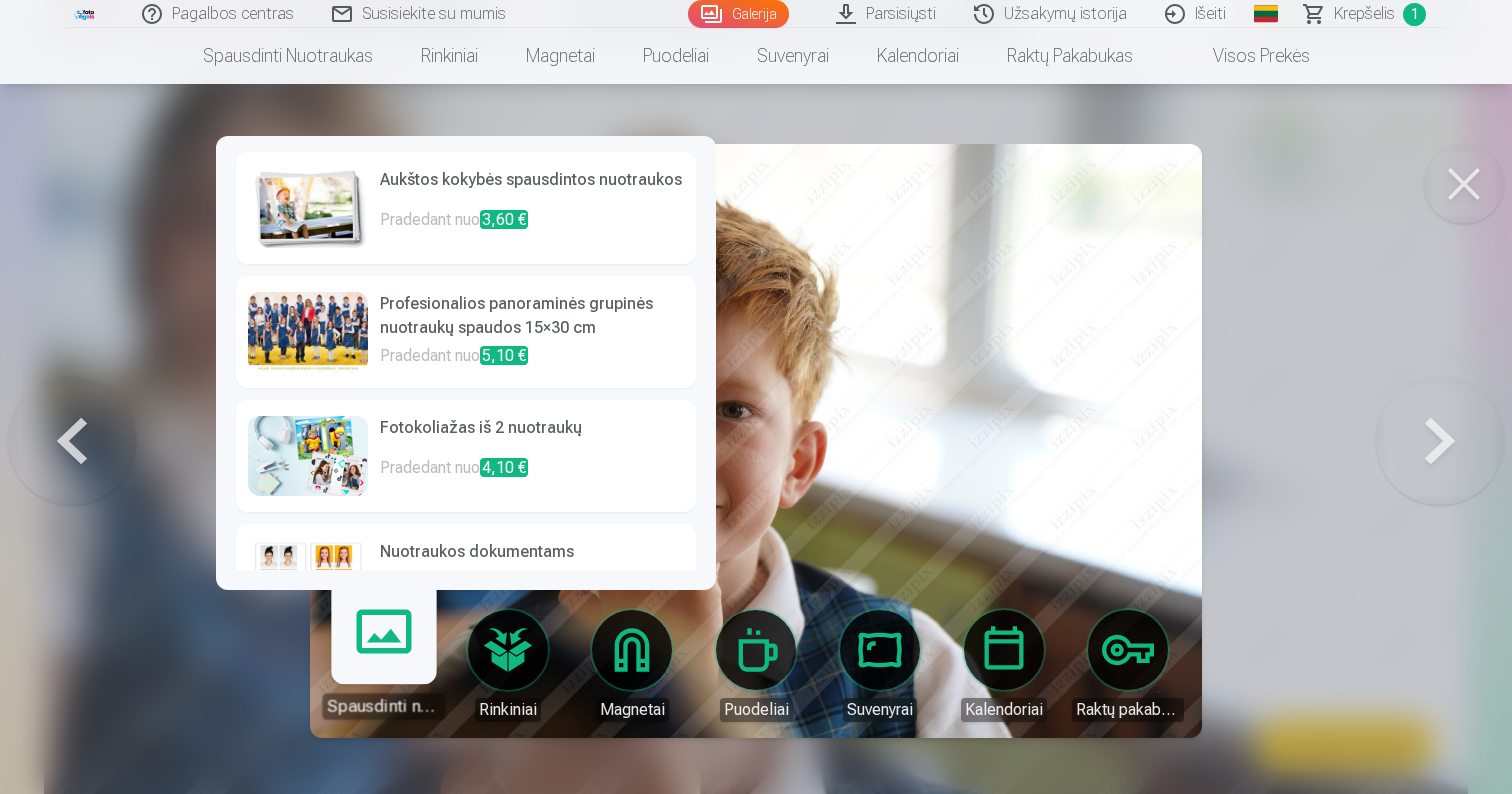 click on "Spausdinti nuotraukas" at bounding box center (383, 657) 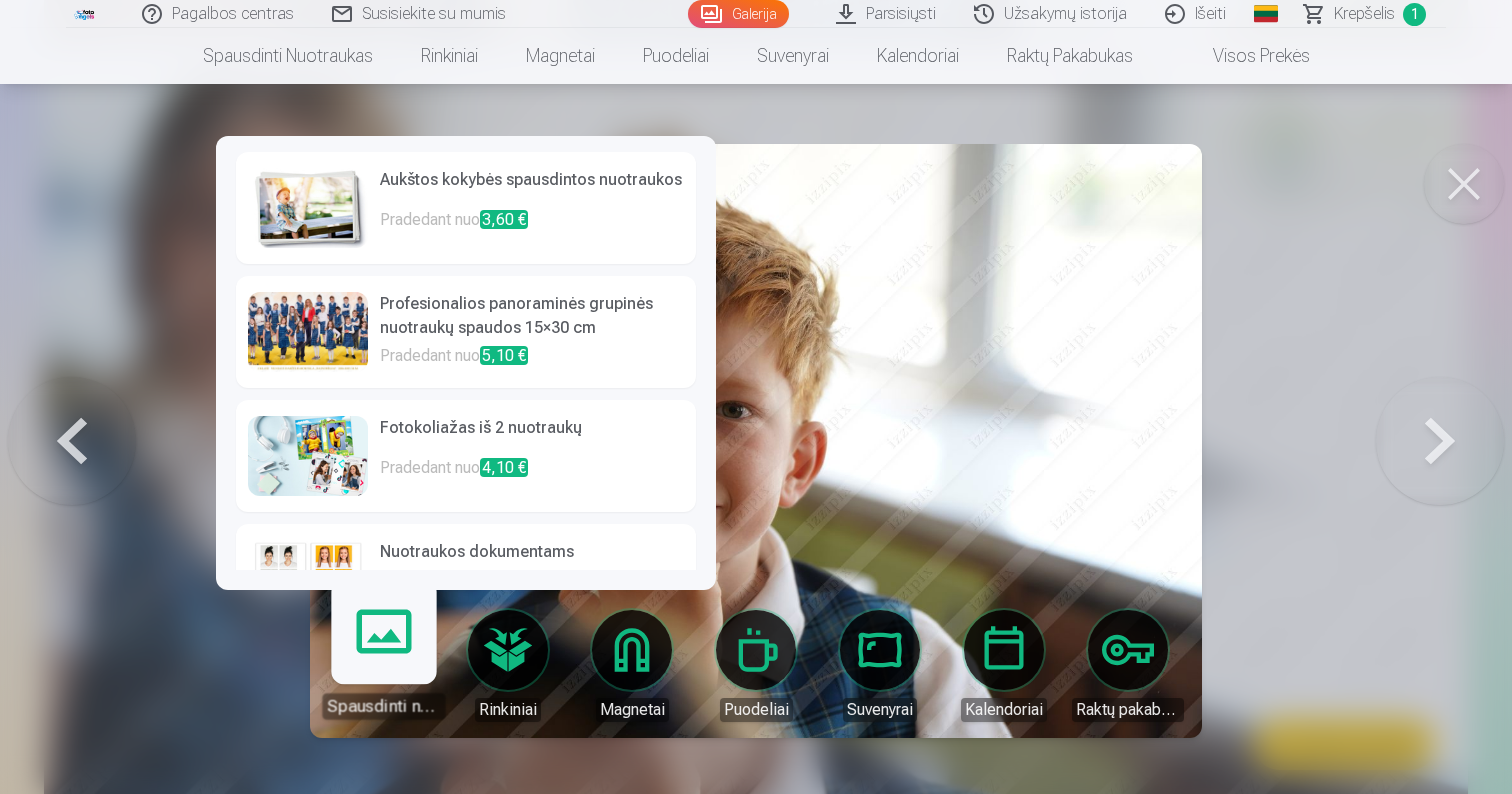 click on "Spausdinti nuotraukas" at bounding box center [383, 657] 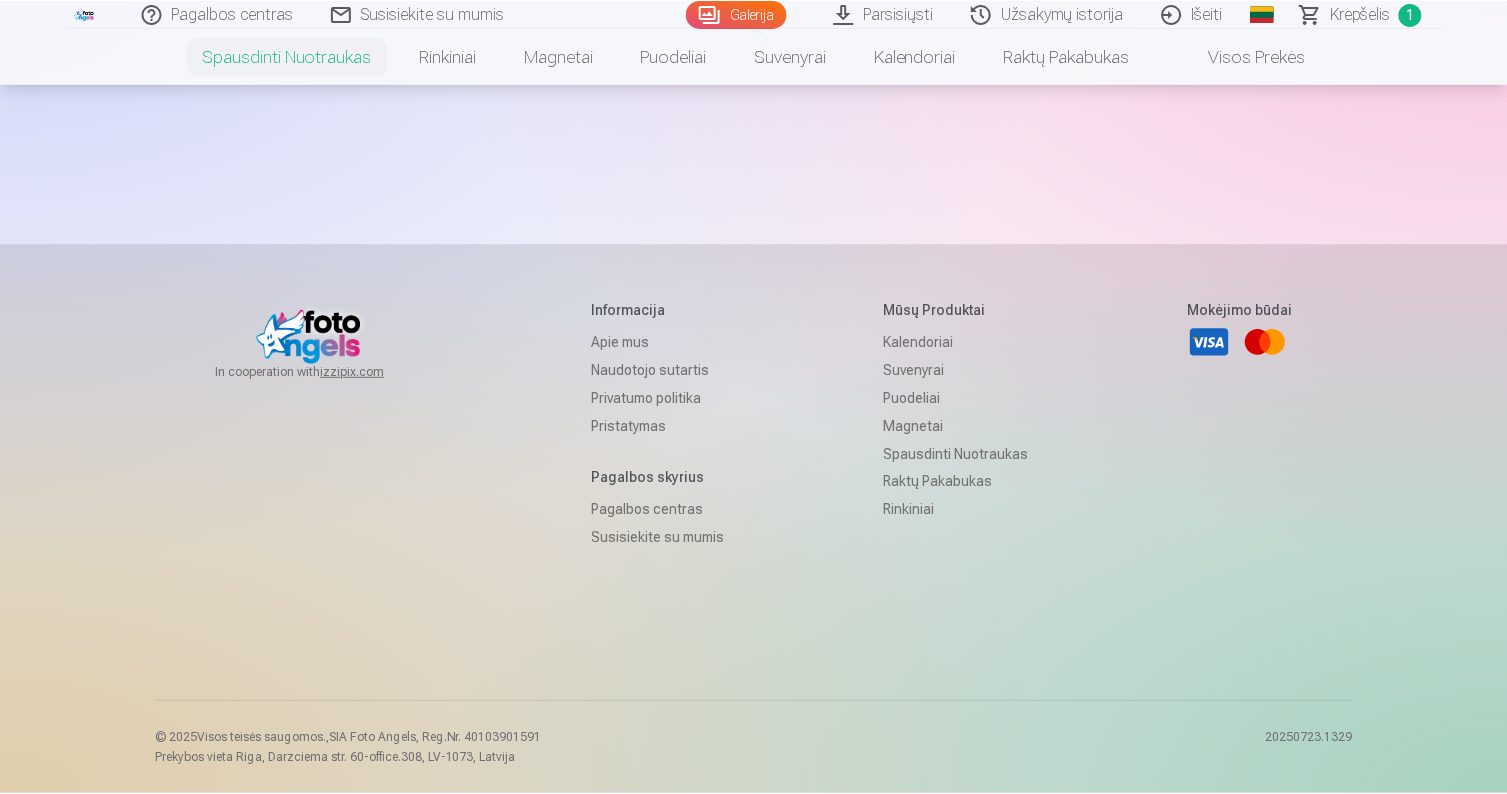 scroll, scrollTop: 0, scrollLeft: 0, axis: both 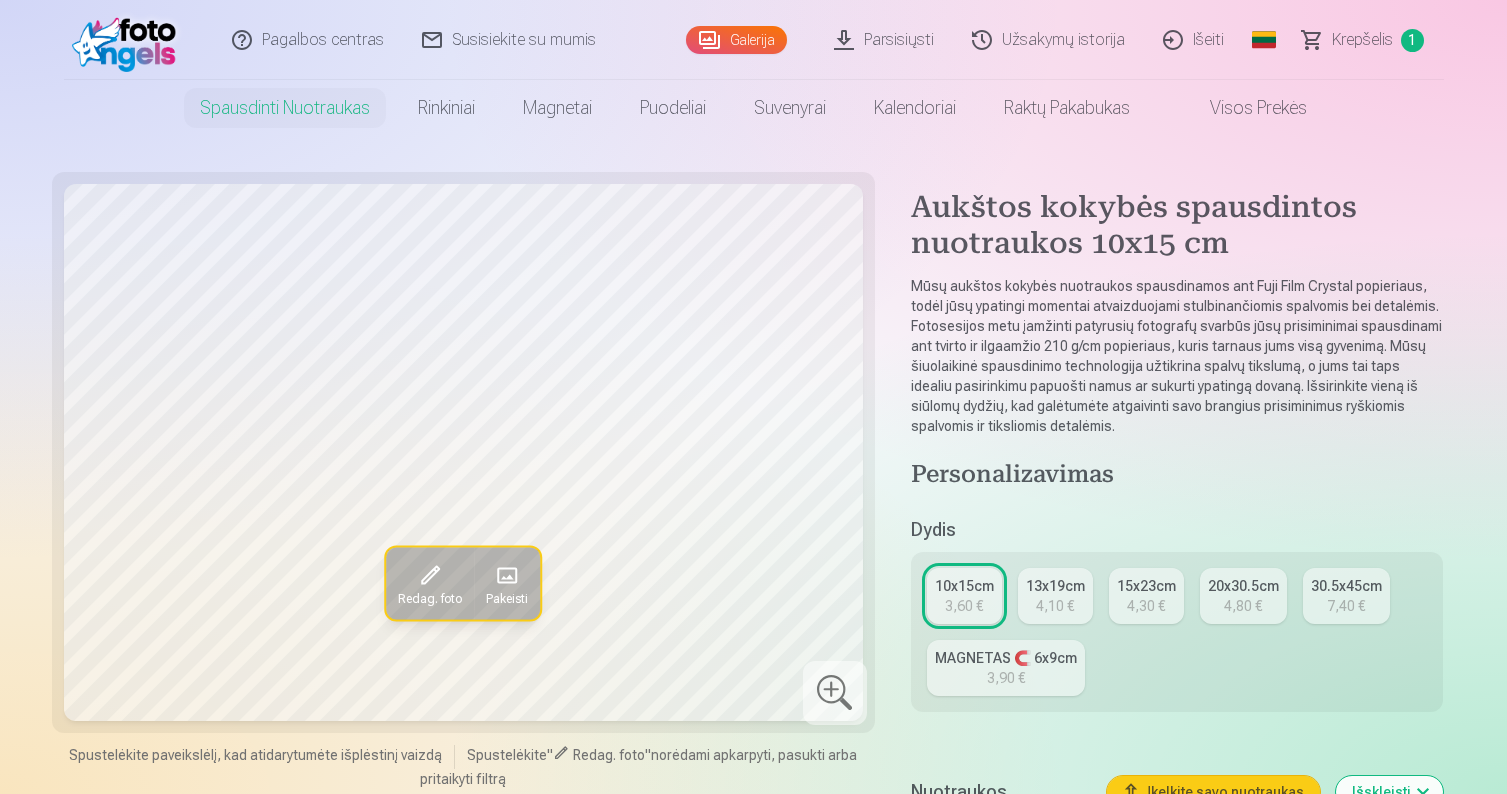 click on "4,30 €" at bounding box center (1146, 606) 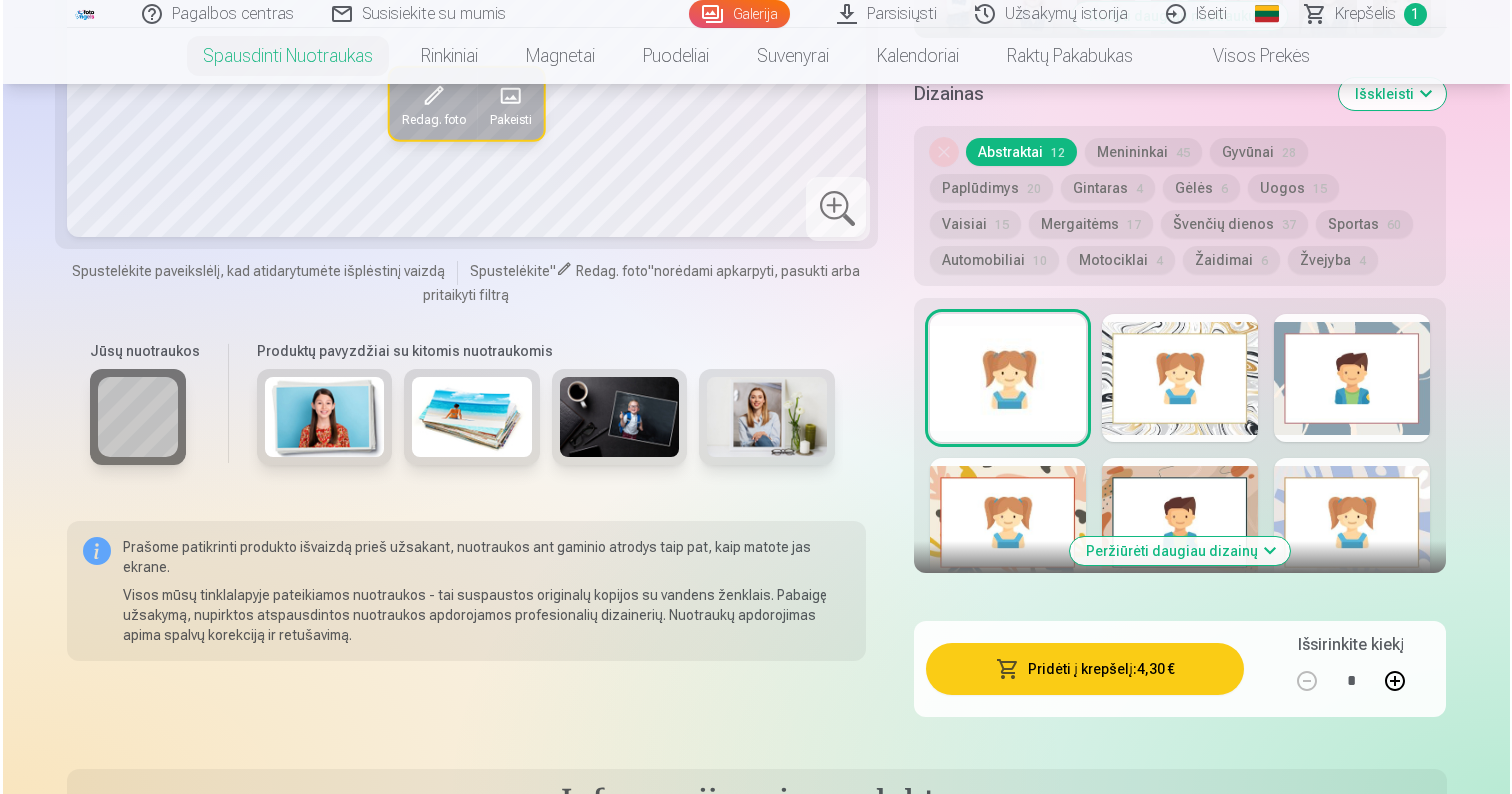scroll, scrollTop: 1078, scrollLeft: 0, axis: vertical 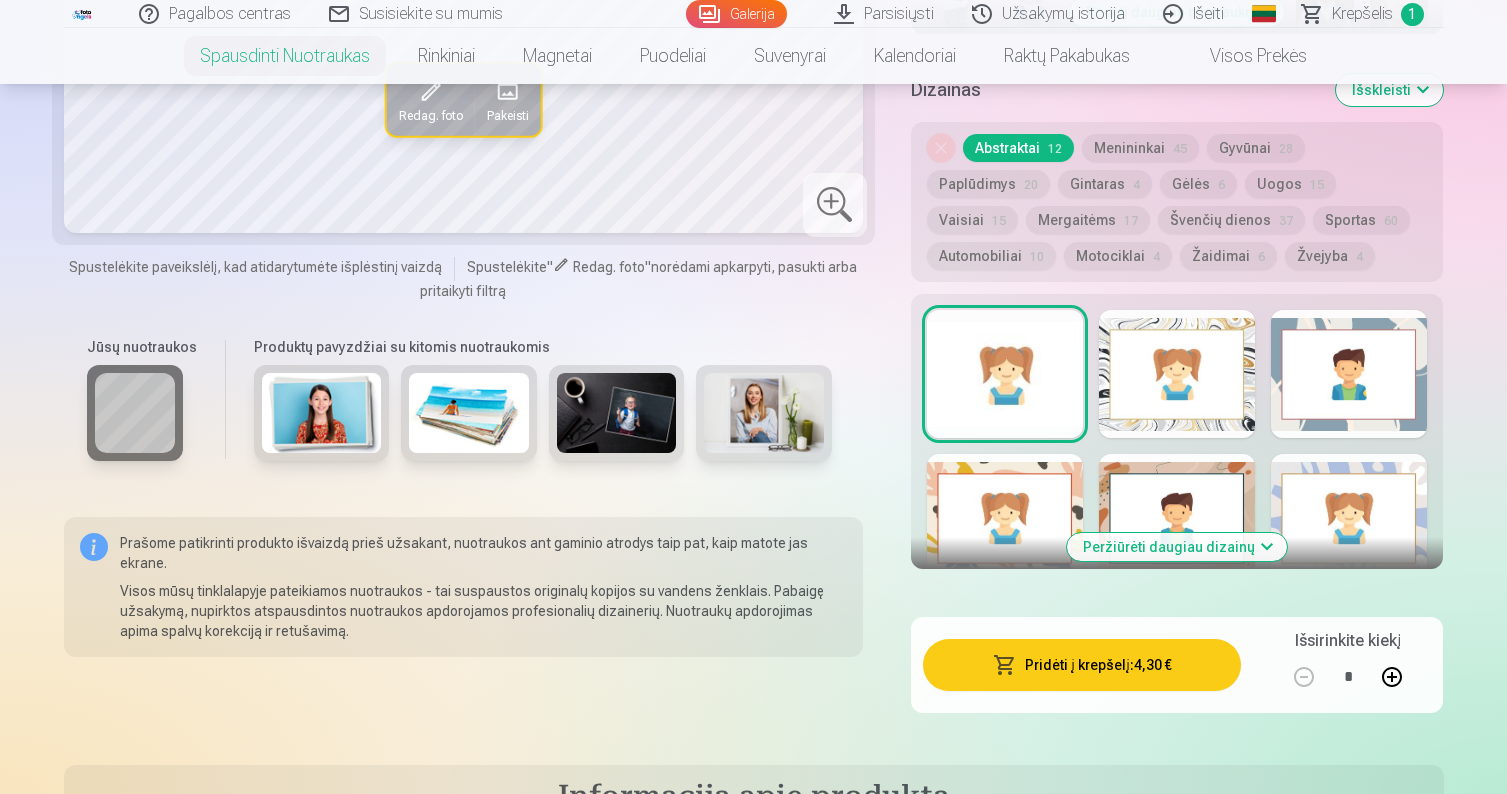 click on "Pridėti į krepšelį :  4,30 €" at bounding box center (1082, 665) 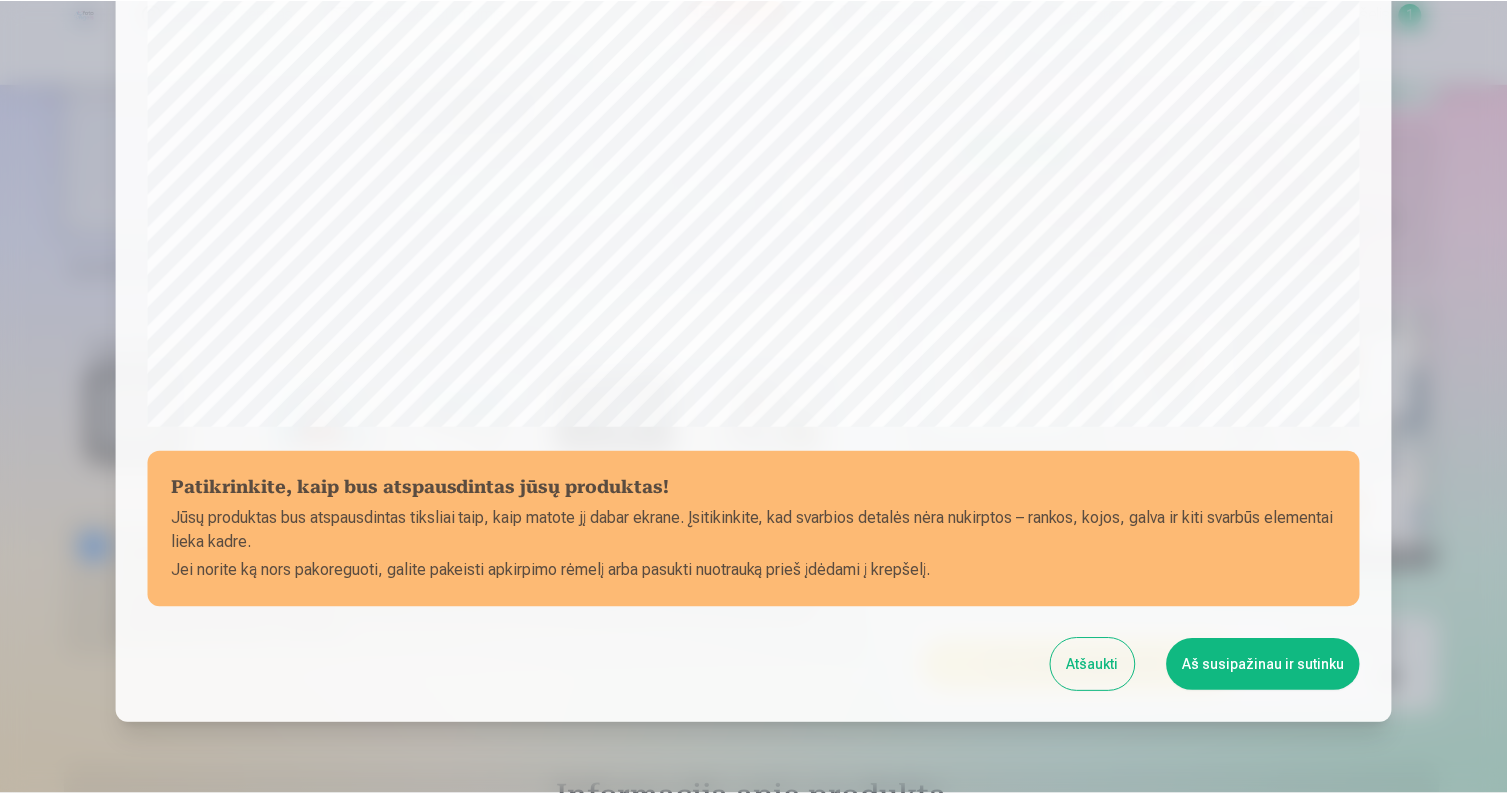scroll, scrollTop: 646, scrollLeft: 0, axis: vertical 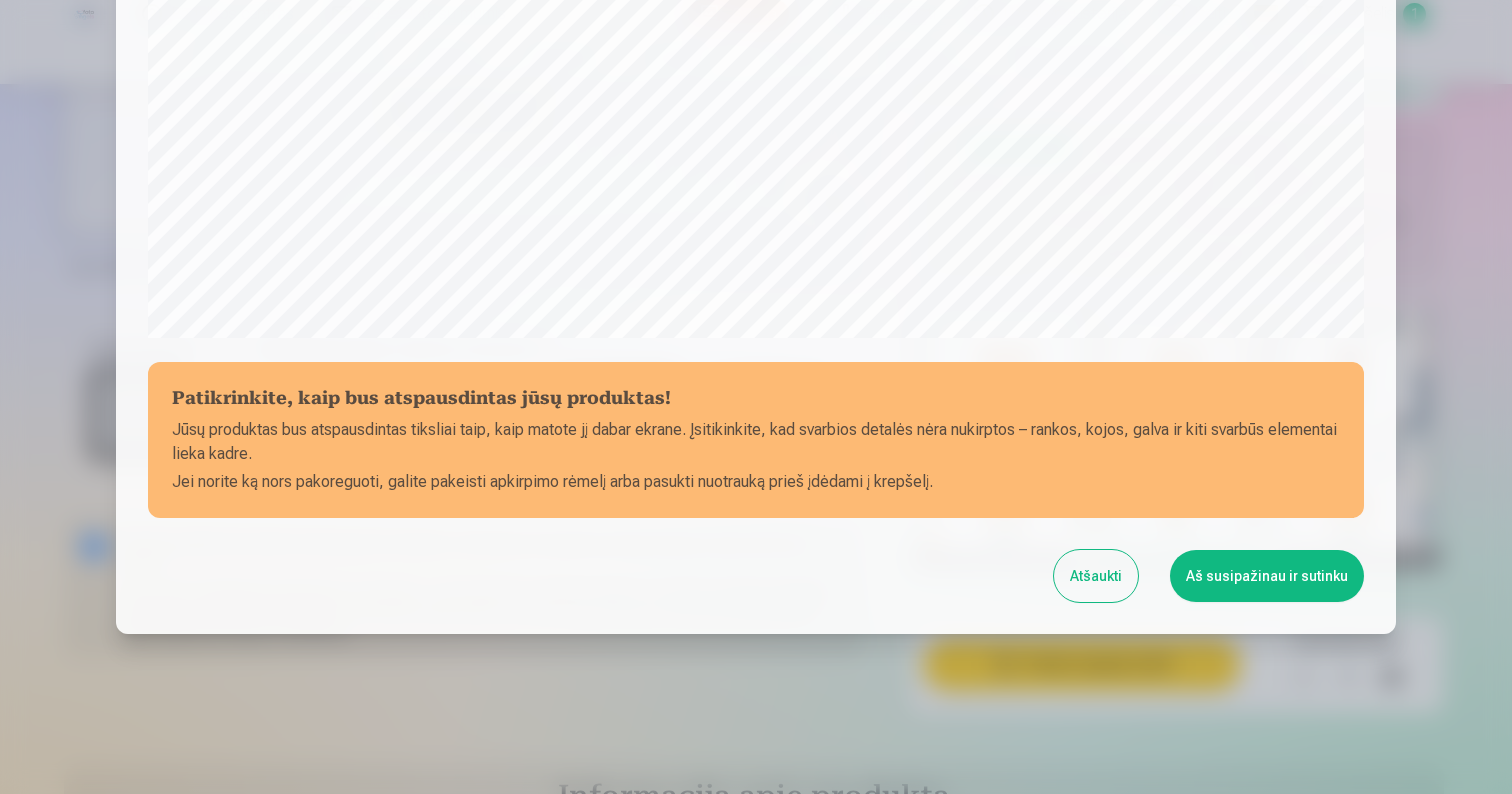 click on "Aš susipažinau ir sutinku" at bounding box center [1267, 576] 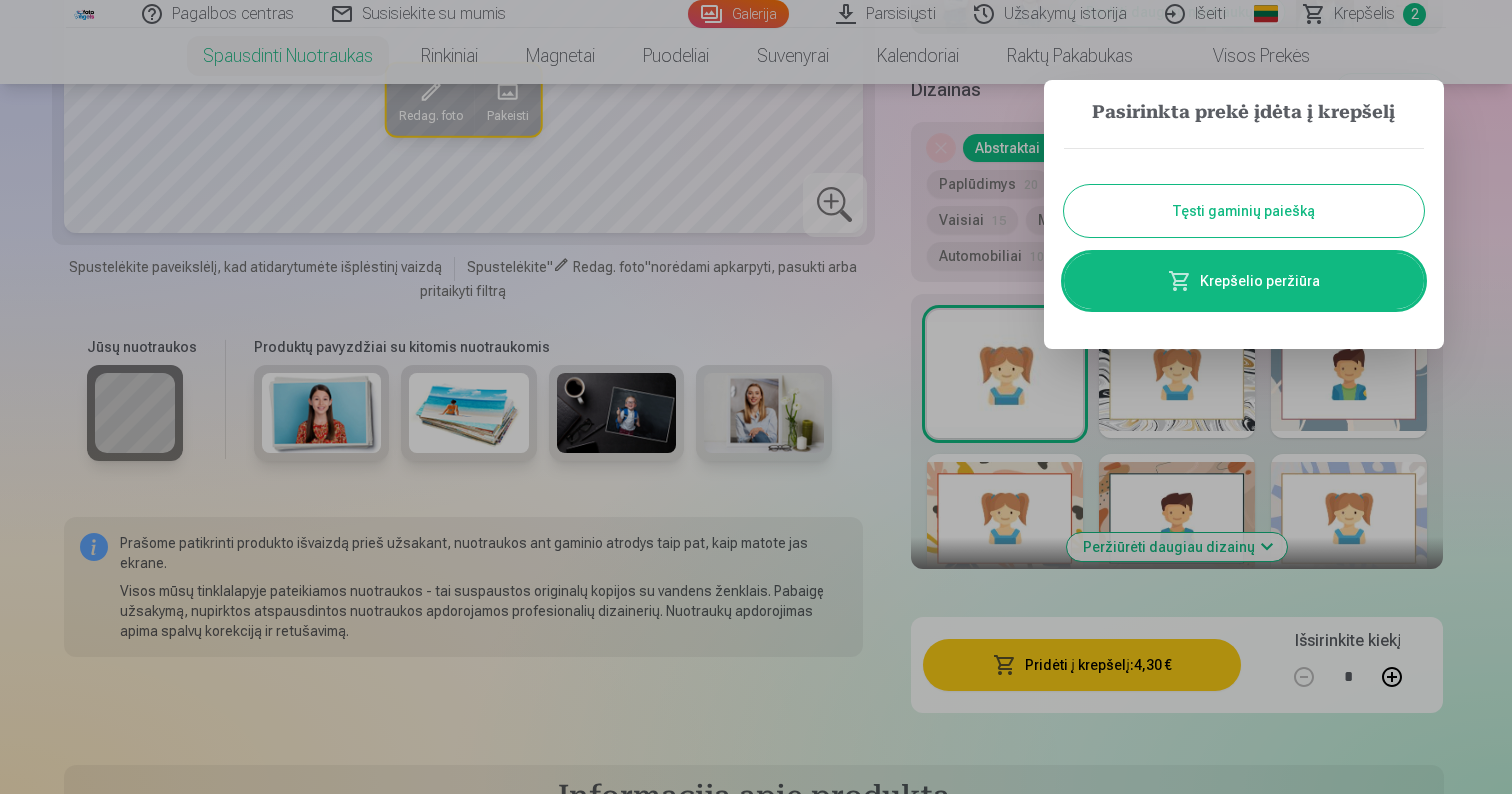 click at bounding box center [756, 397] 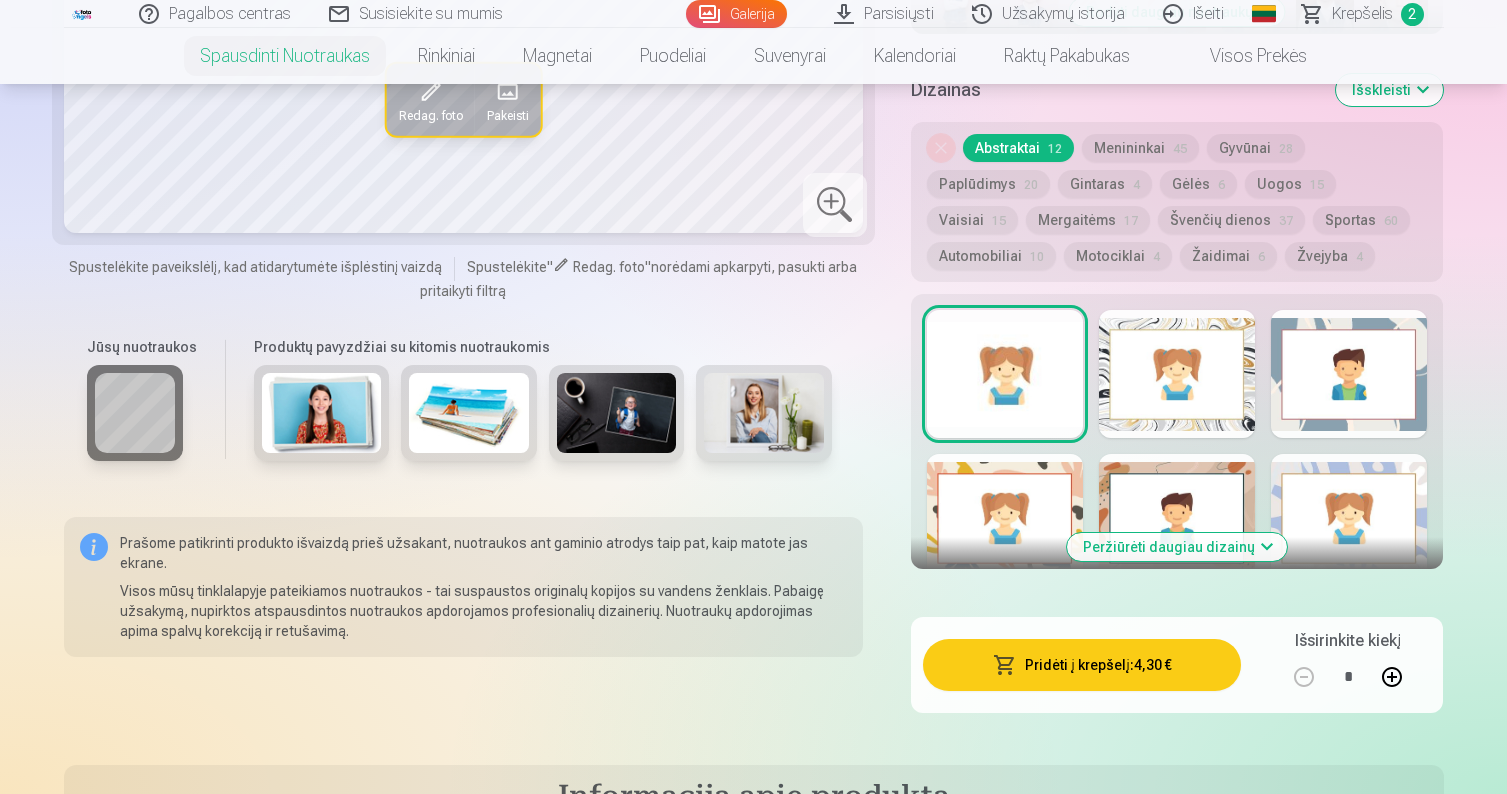 click on "Krepšelis" at bounding box center [1362, 14] 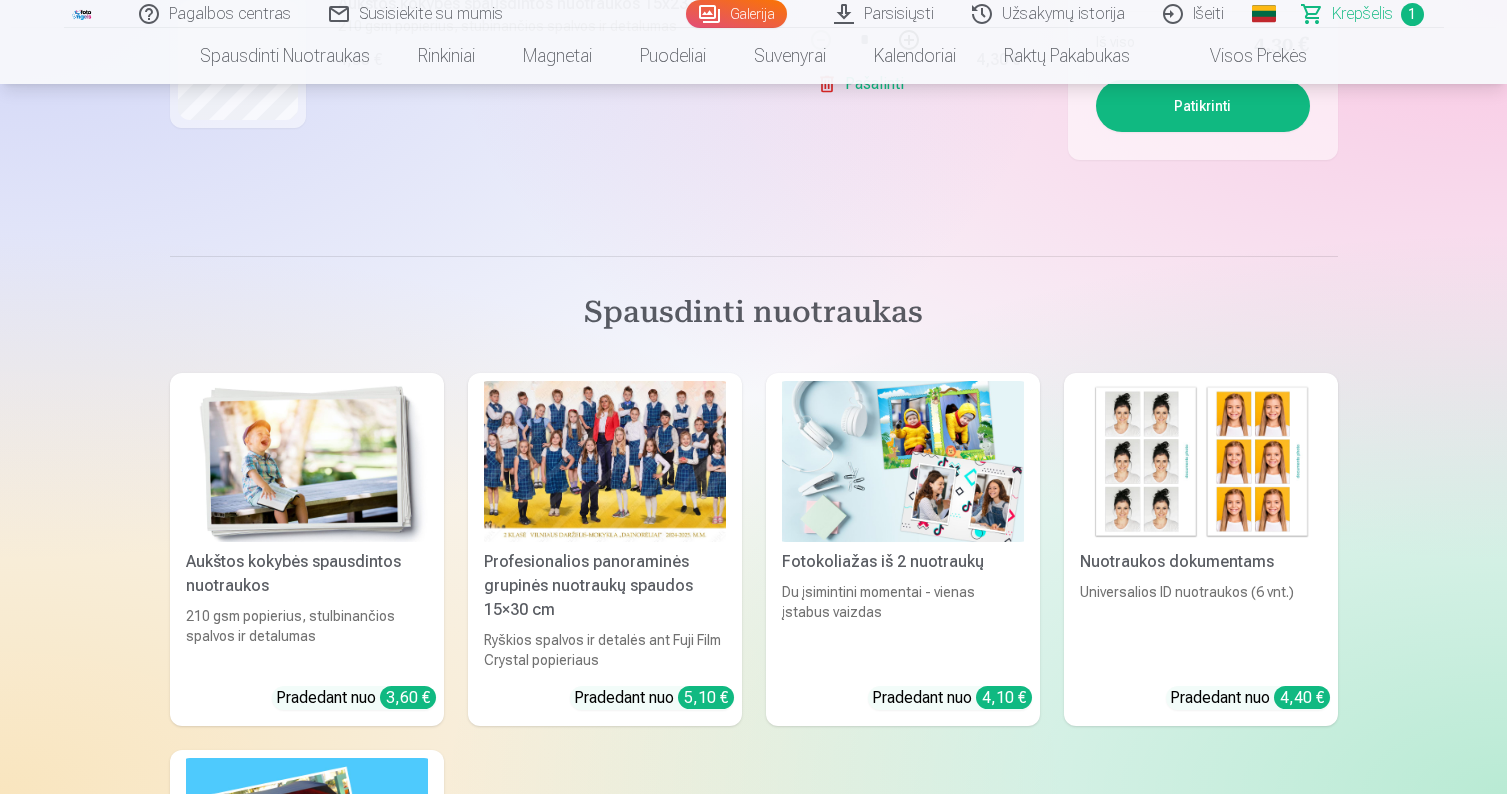 scroll, scrollTop: 569, scrollLeft: 0, axis: vertical 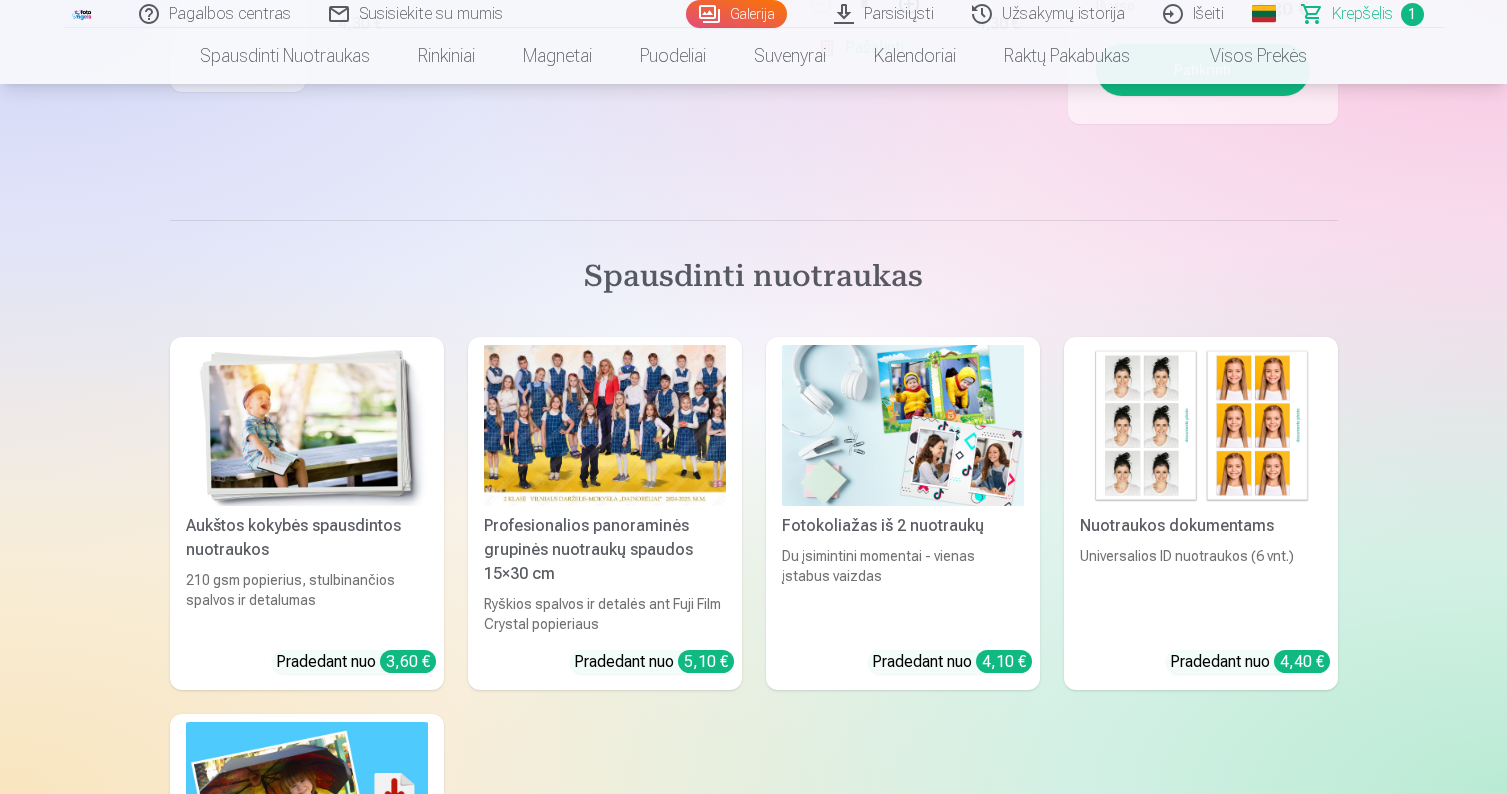 click at bounding box center (605, 425) 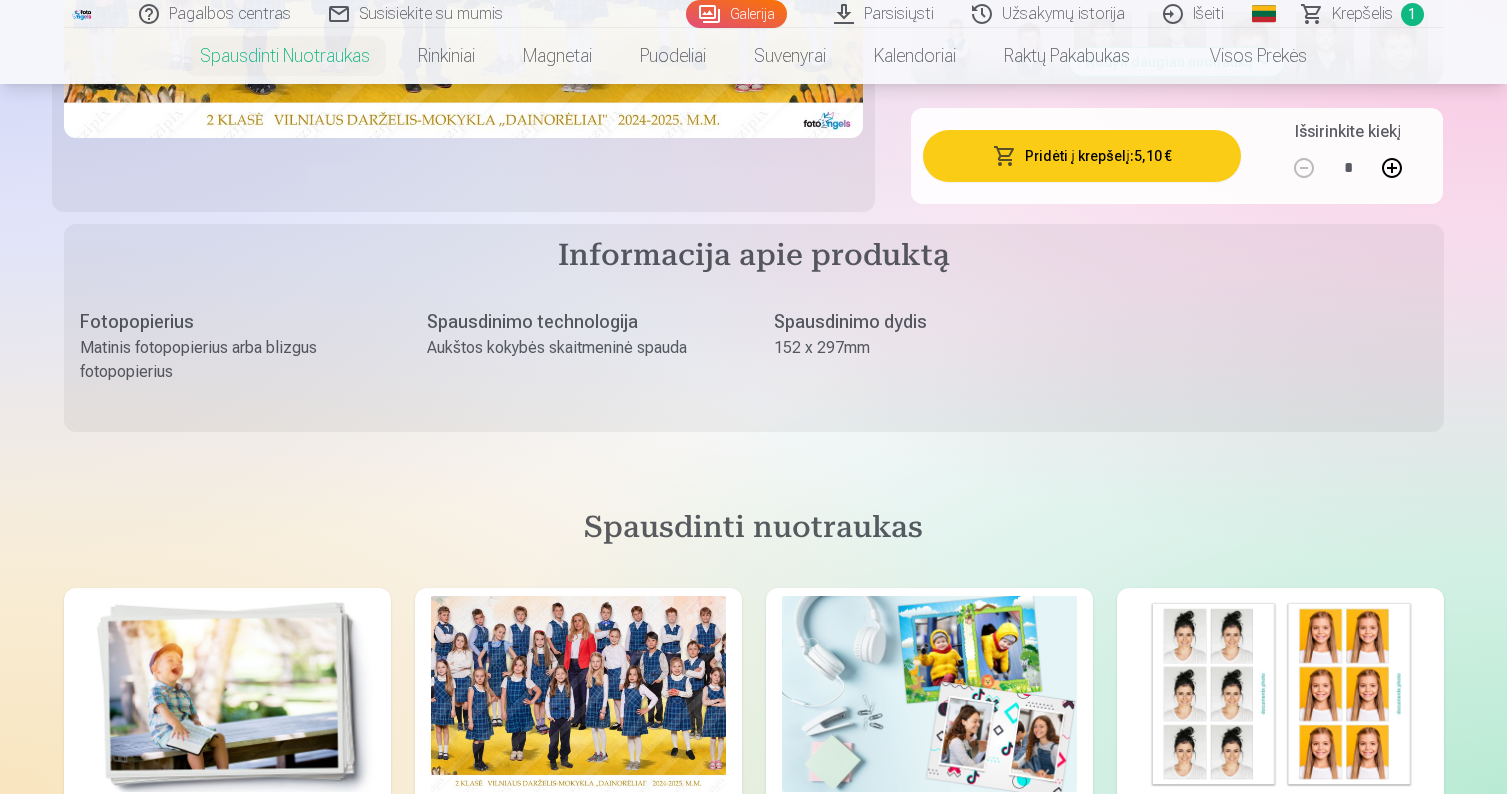 scroll, scrollTop: 768, scrollLeft: 0, axis: vertical 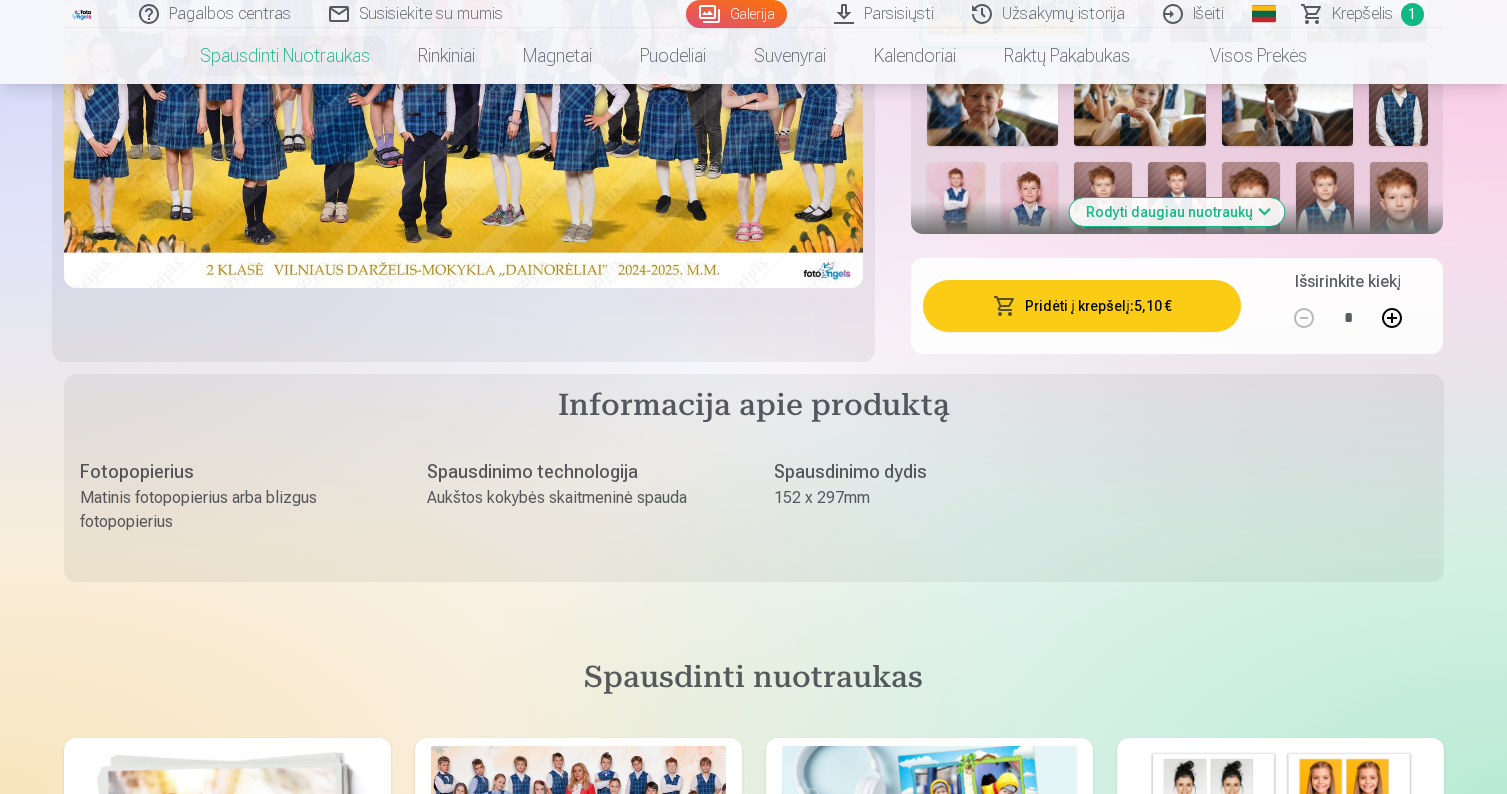 click on "Pridėti į krepšelį :  5,10 €" at bounding box center [1082, 306] 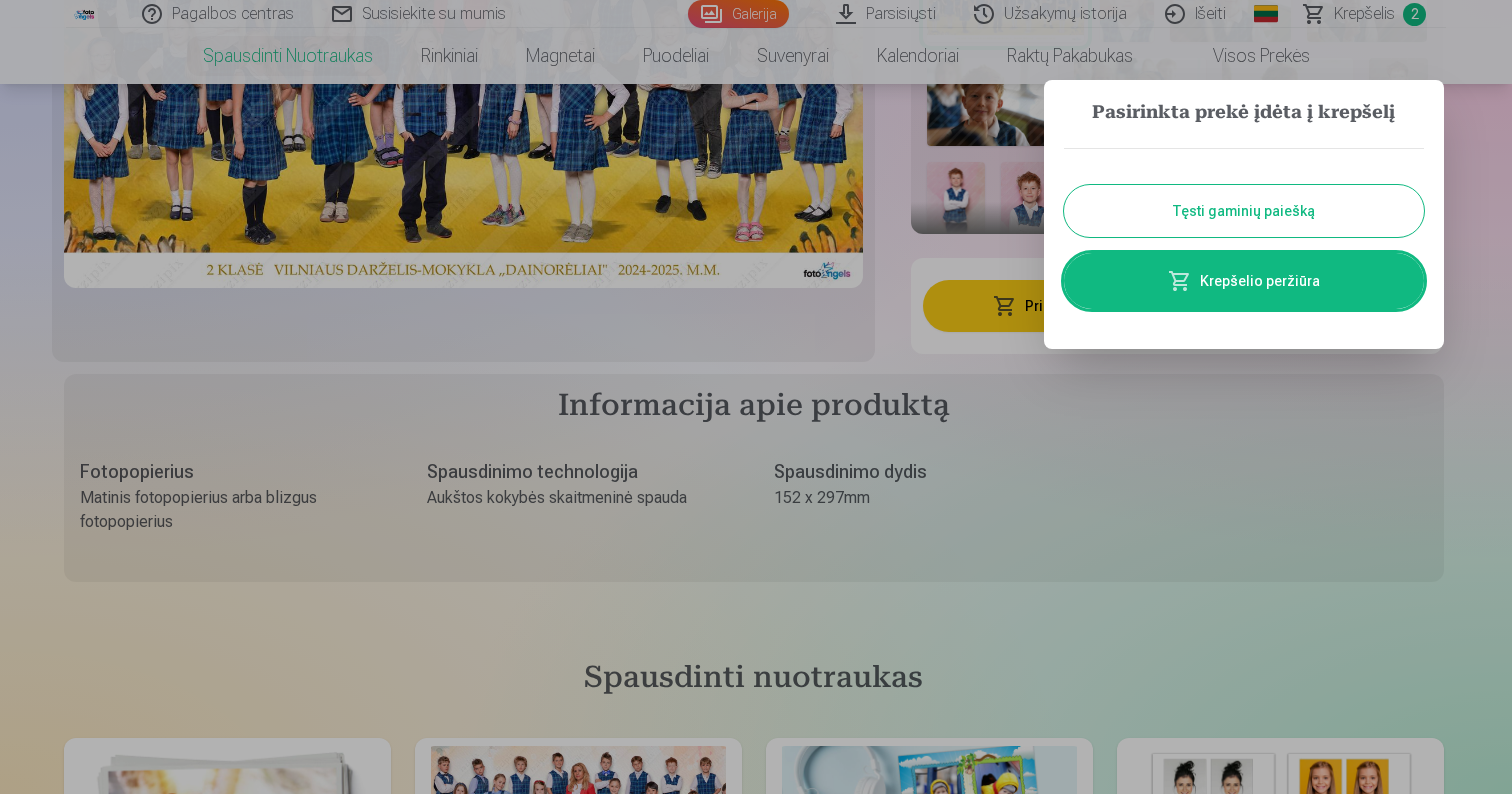 click on "Tęsti gaminių paiešką" at bounding box center (1244, 211) 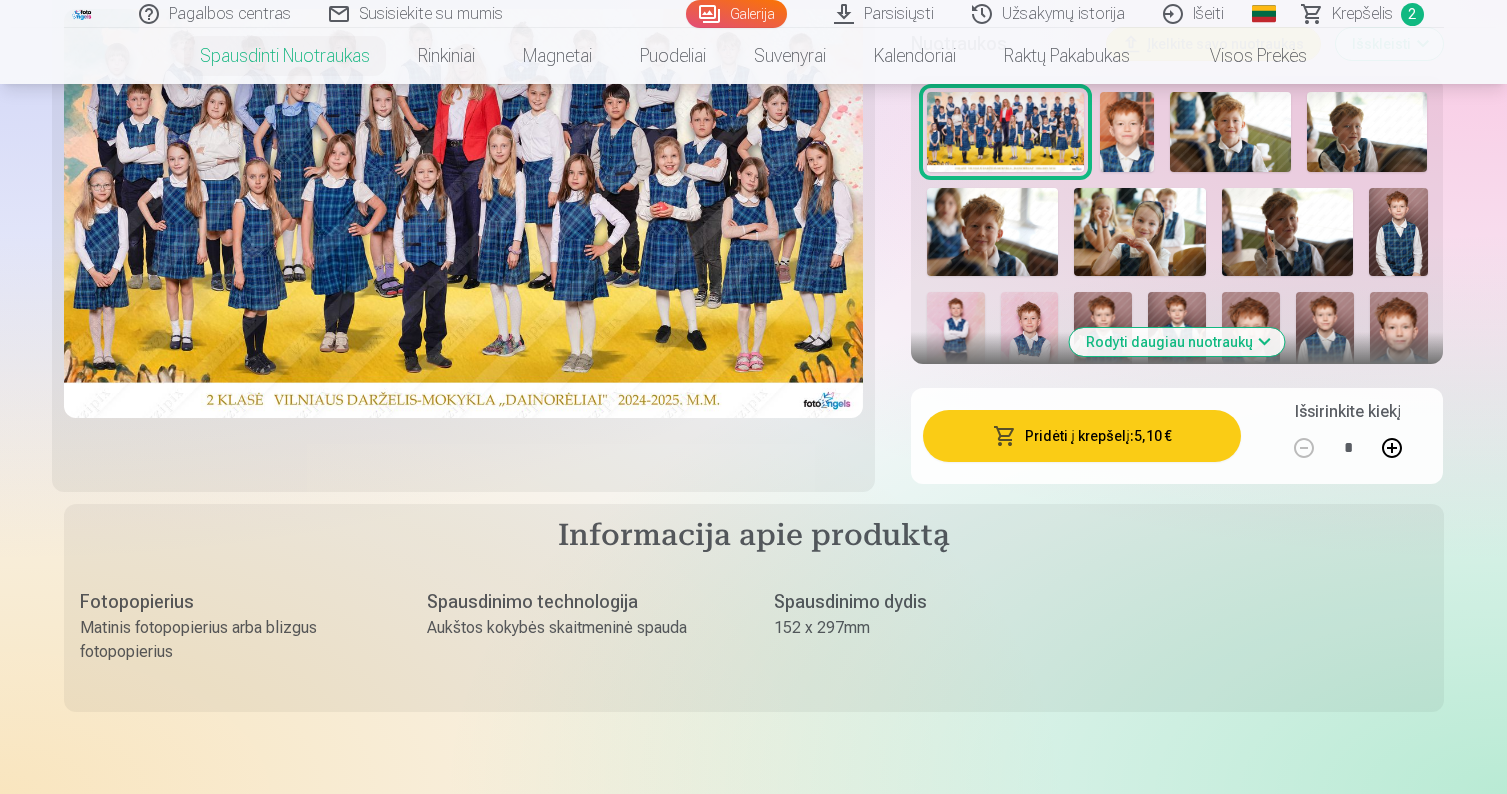 scroll, scrollTop: 636, scrollLeft: 0, axis: vertical 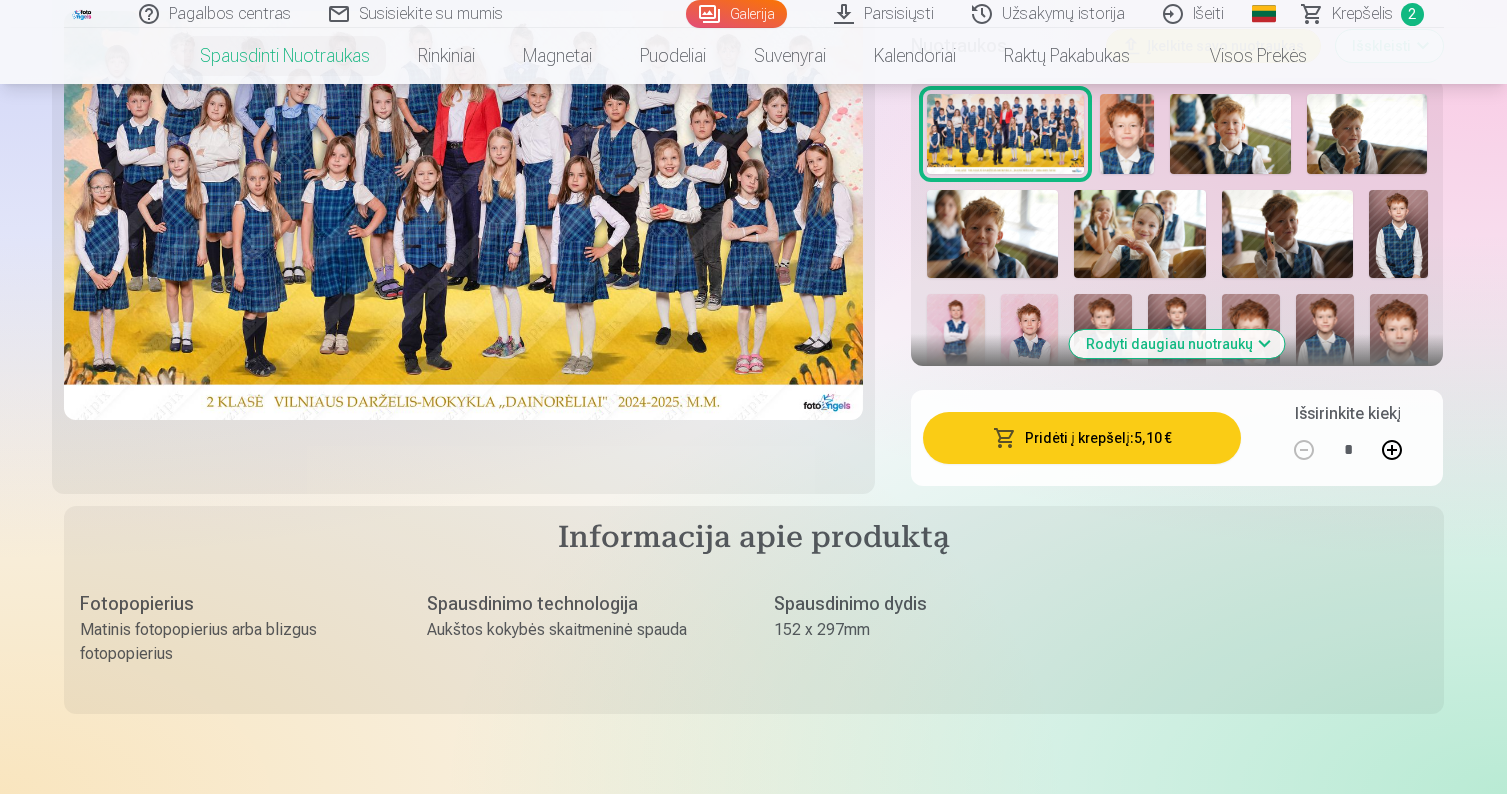 click on "Rodyti daugiau nuotraukų" at bounding box center (1177, 344) 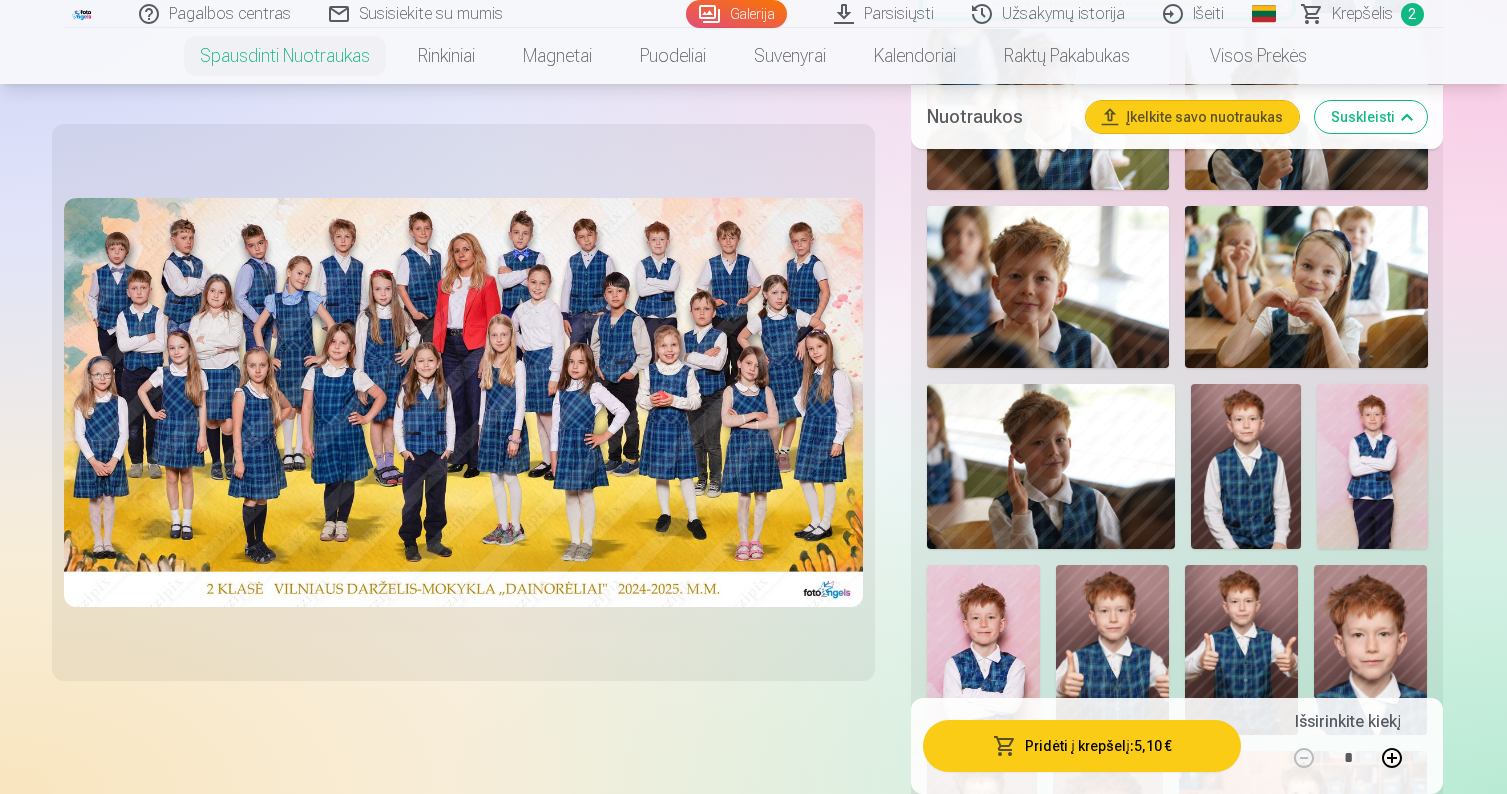 scroll, scrollTop: 1135, scrollLeft: 0, axis: vertical 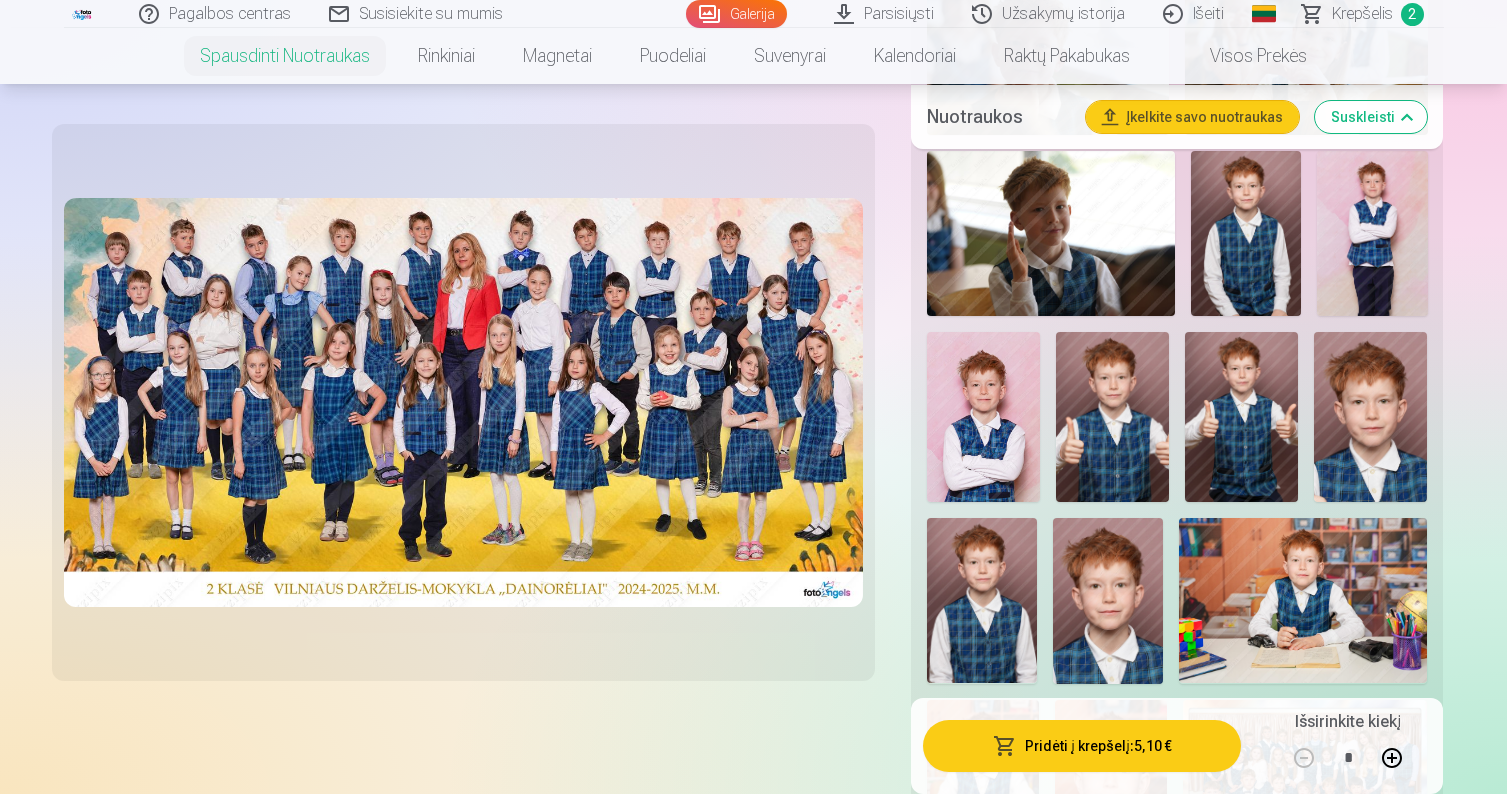 click at bounding box center [1372, 234] 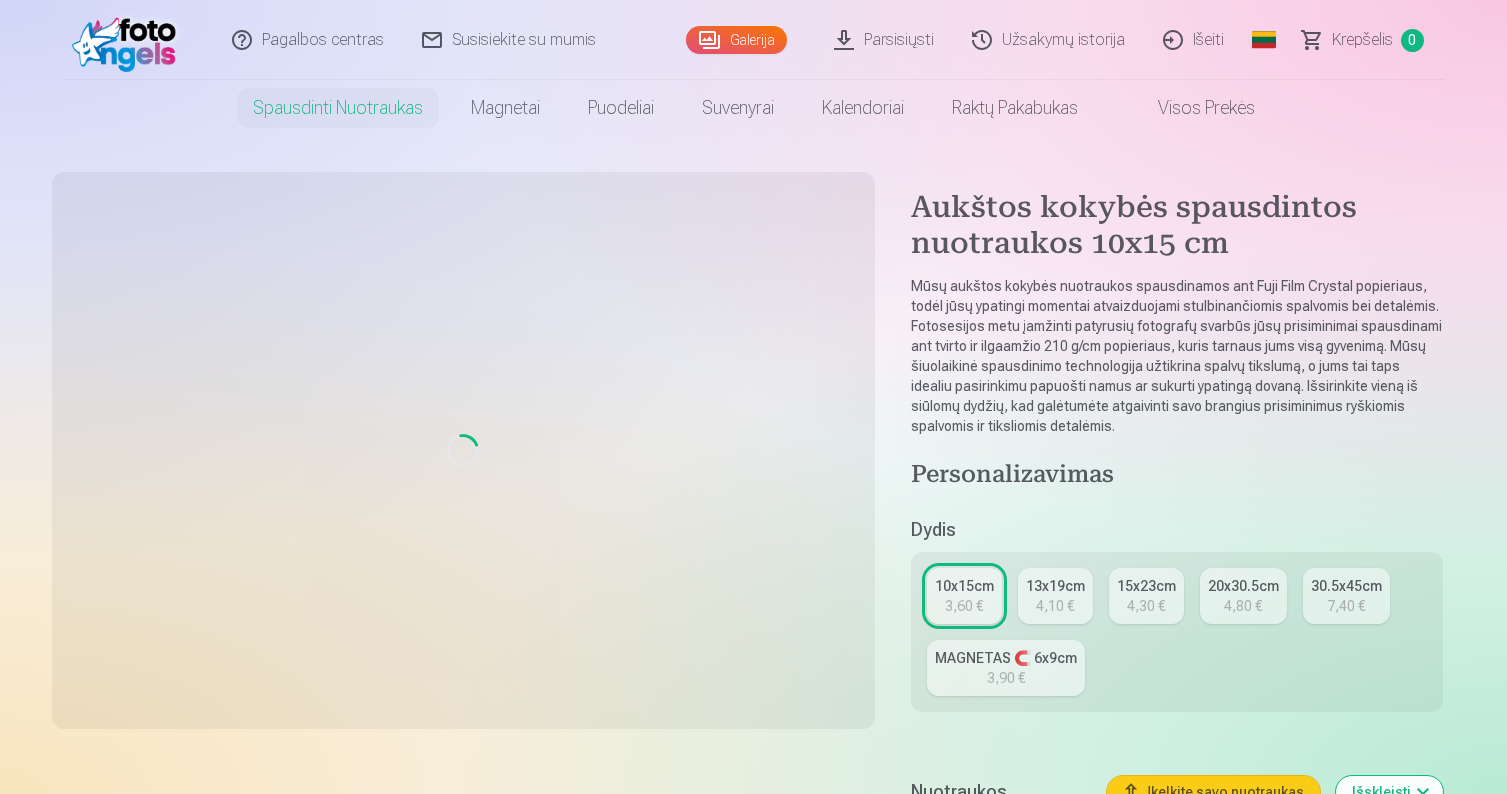 scroll, scrollTop: 0, scrollLeft: 0, axis: both 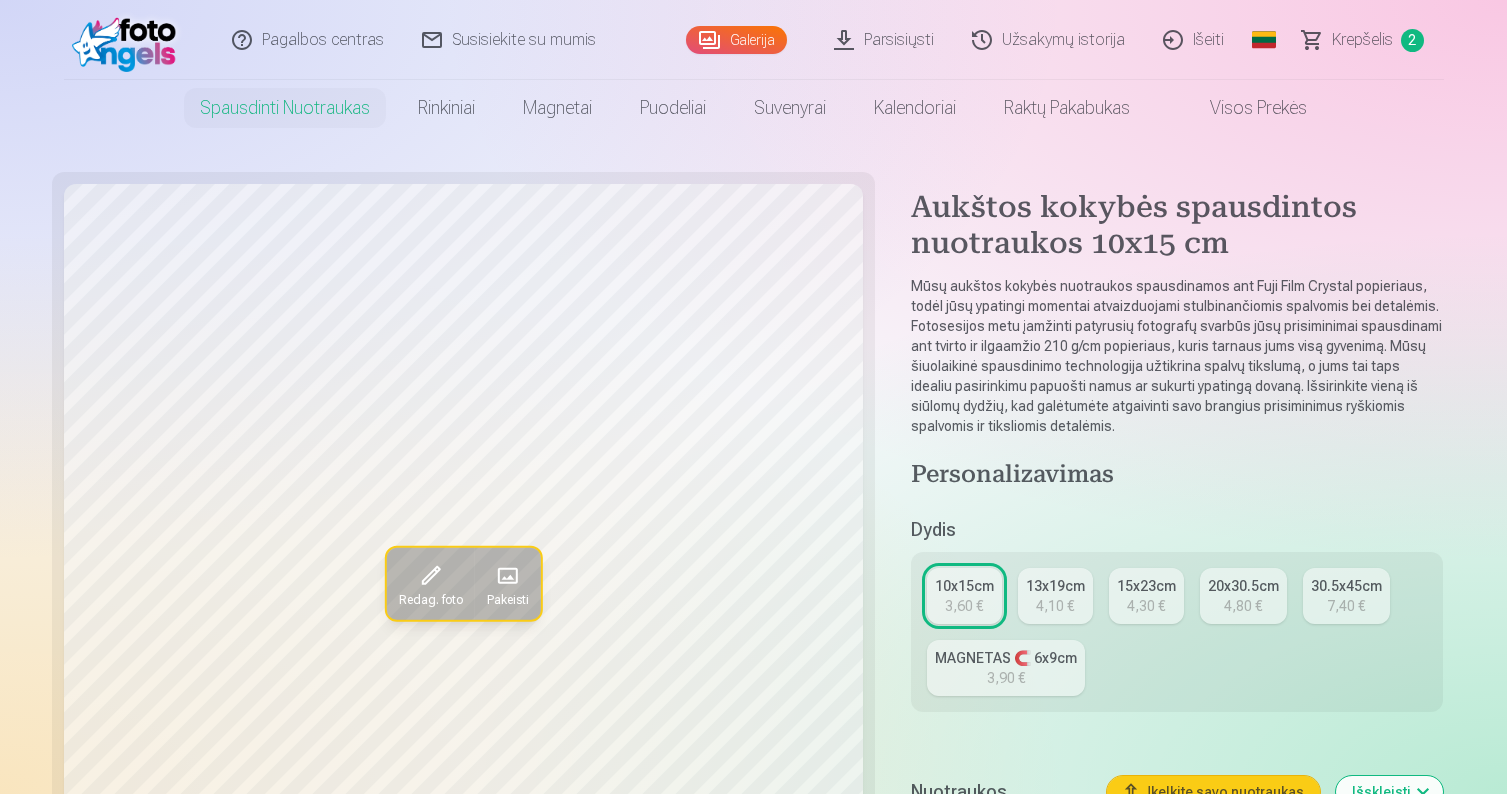 click on "4,30 €" at bounding box center [1146, 606] 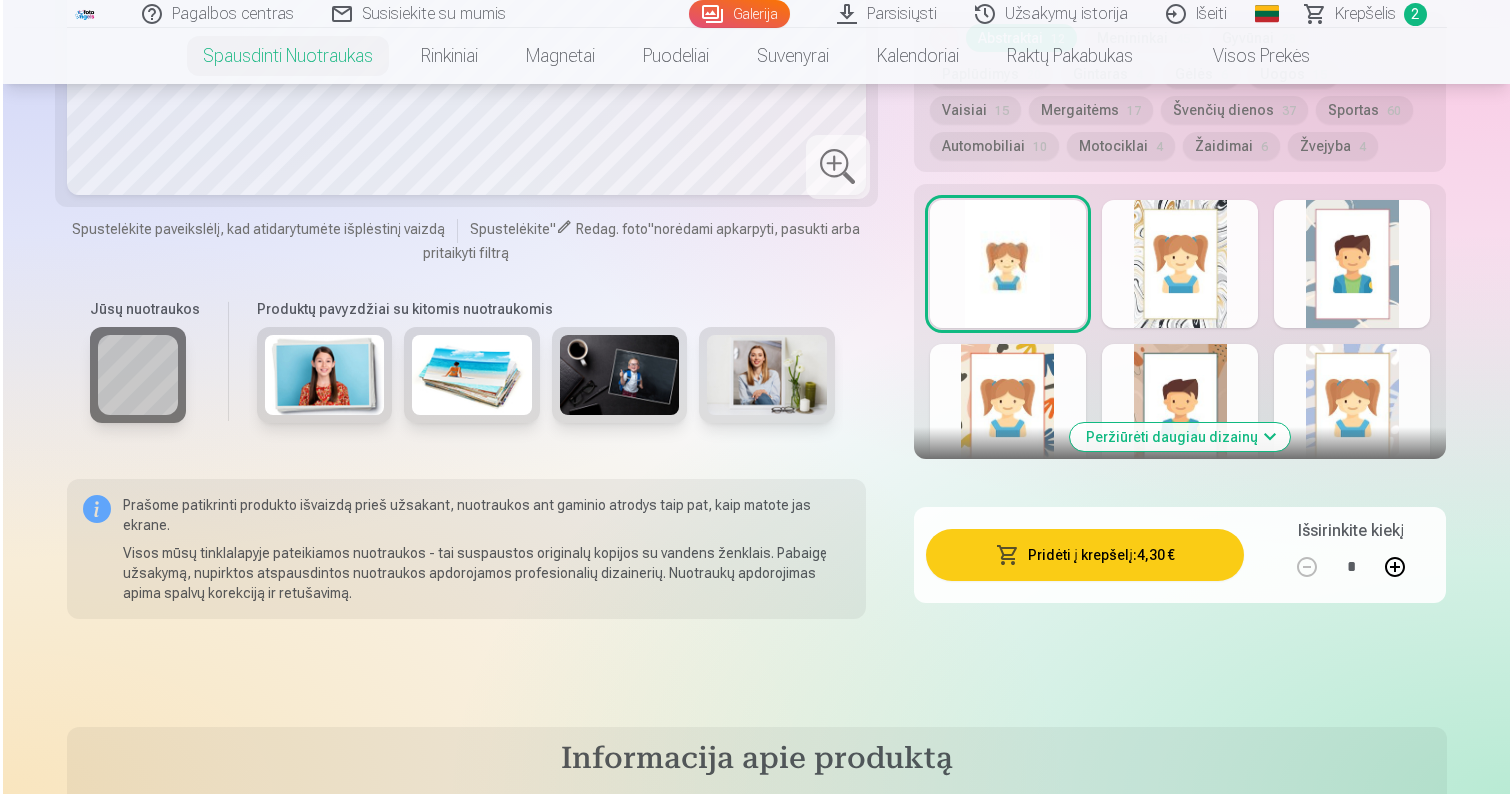 scroll, scrollTop: 1194, scrollLeft: 0, axis: vertical 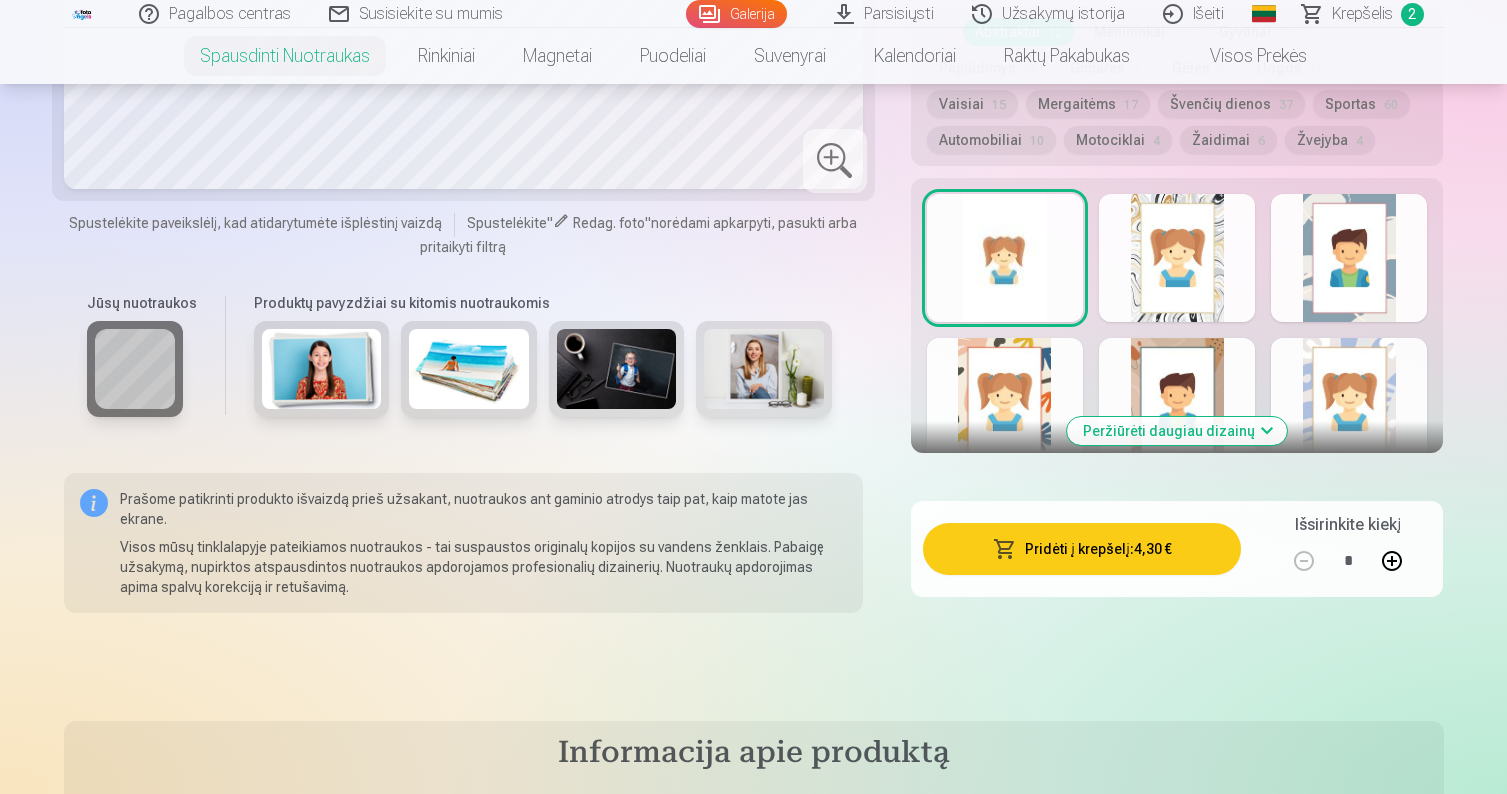 click on "Pridėti į krepšelį :  4,30 €" at bounding box center (1082, 549) 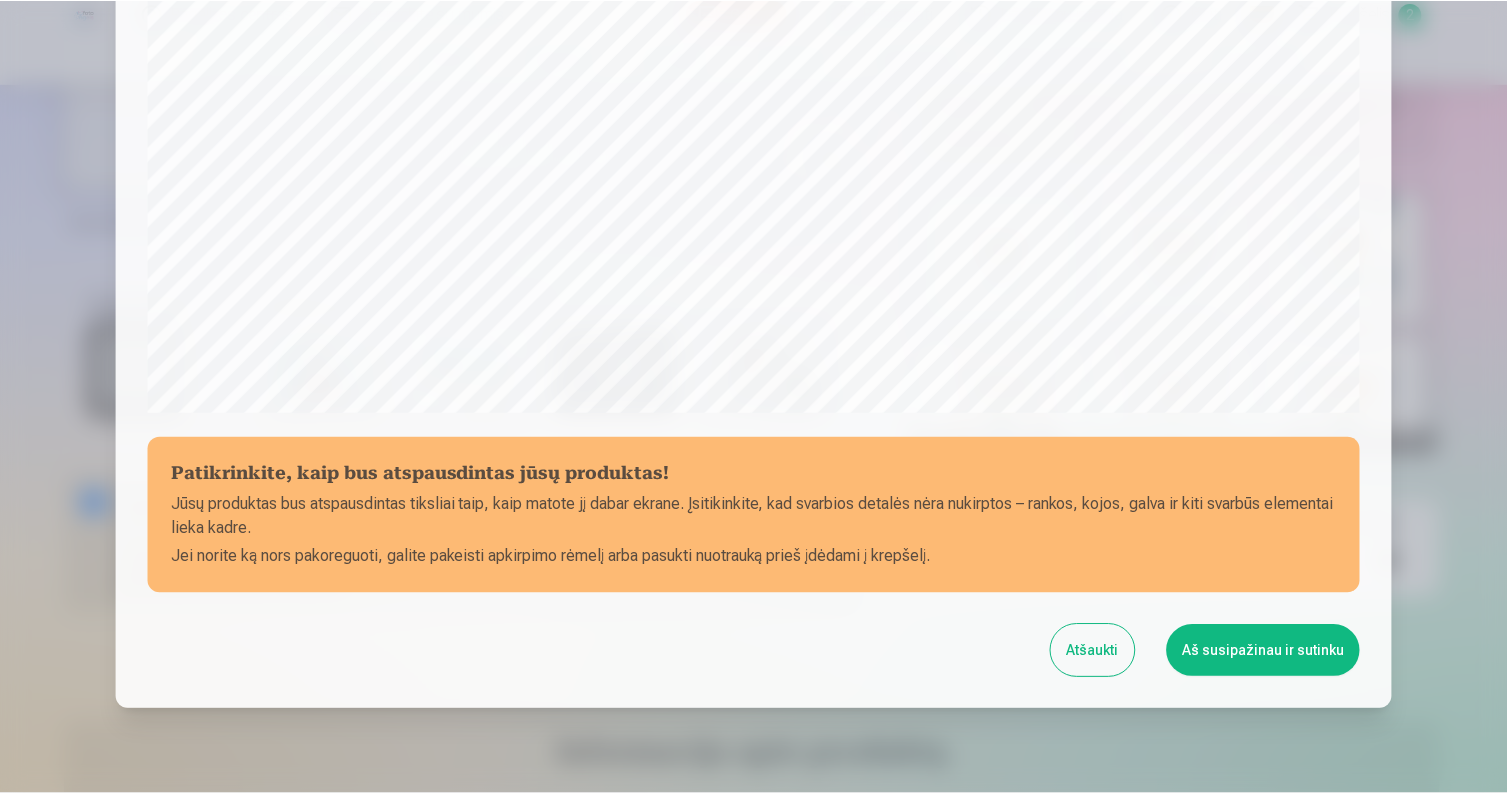 scroll, scrollTop: 646, scrollLeft: 0, axis: vertical 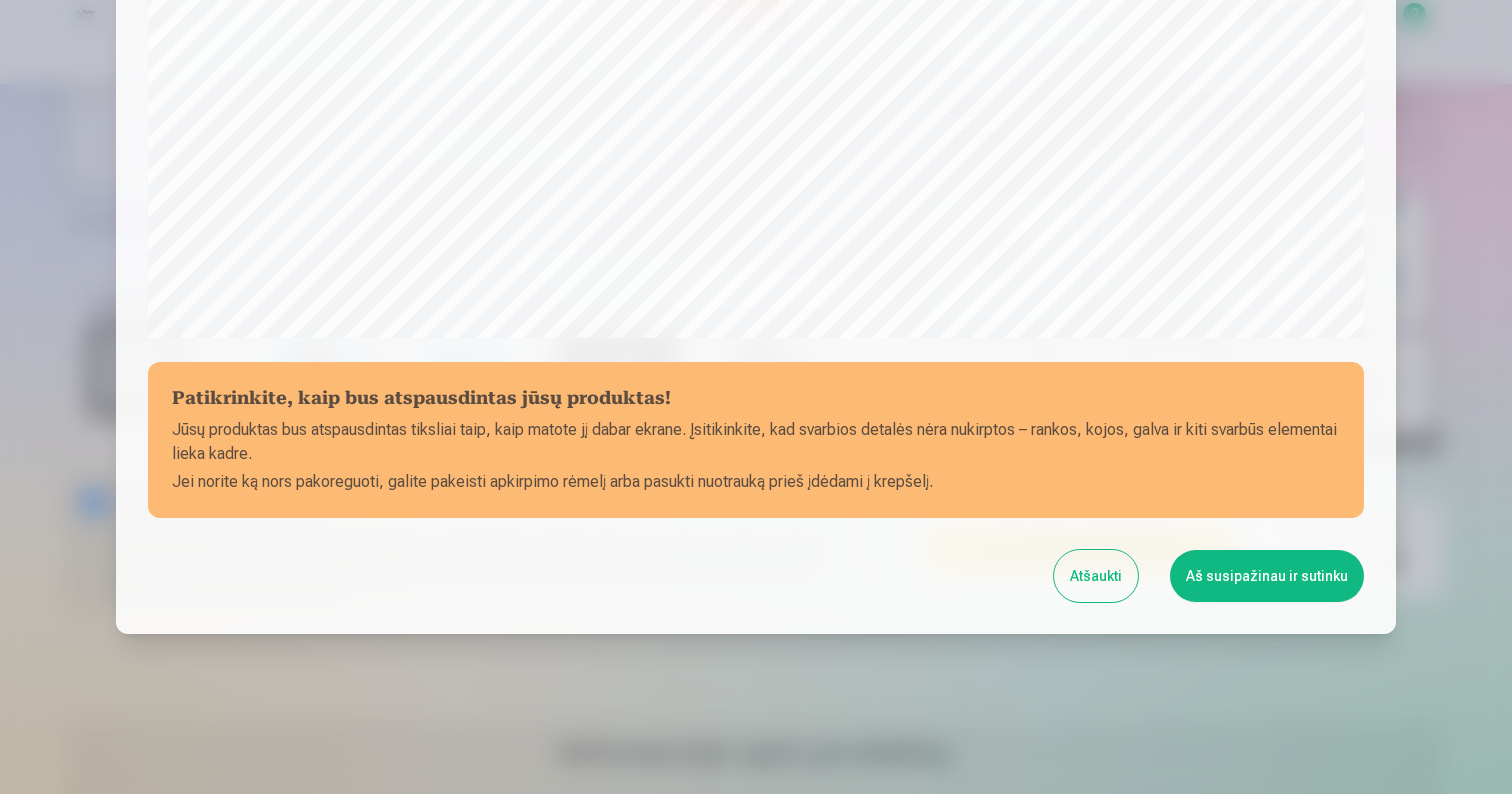click on "Aš susipažinau ir sutinku" at bounding box center [1267, 576] 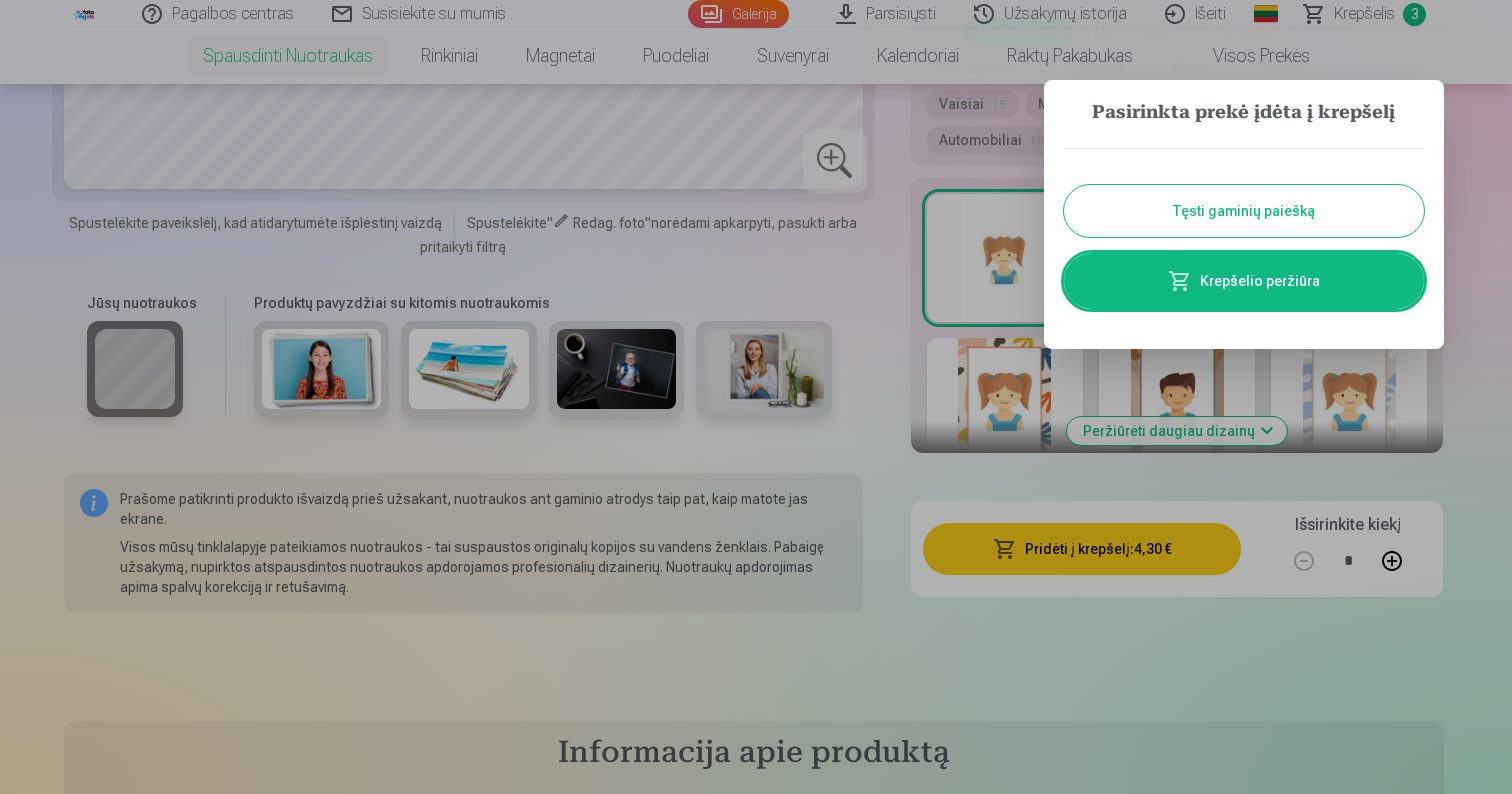 click on "Tęsti gaminių paiešką" at bounding box center [1244, 211] 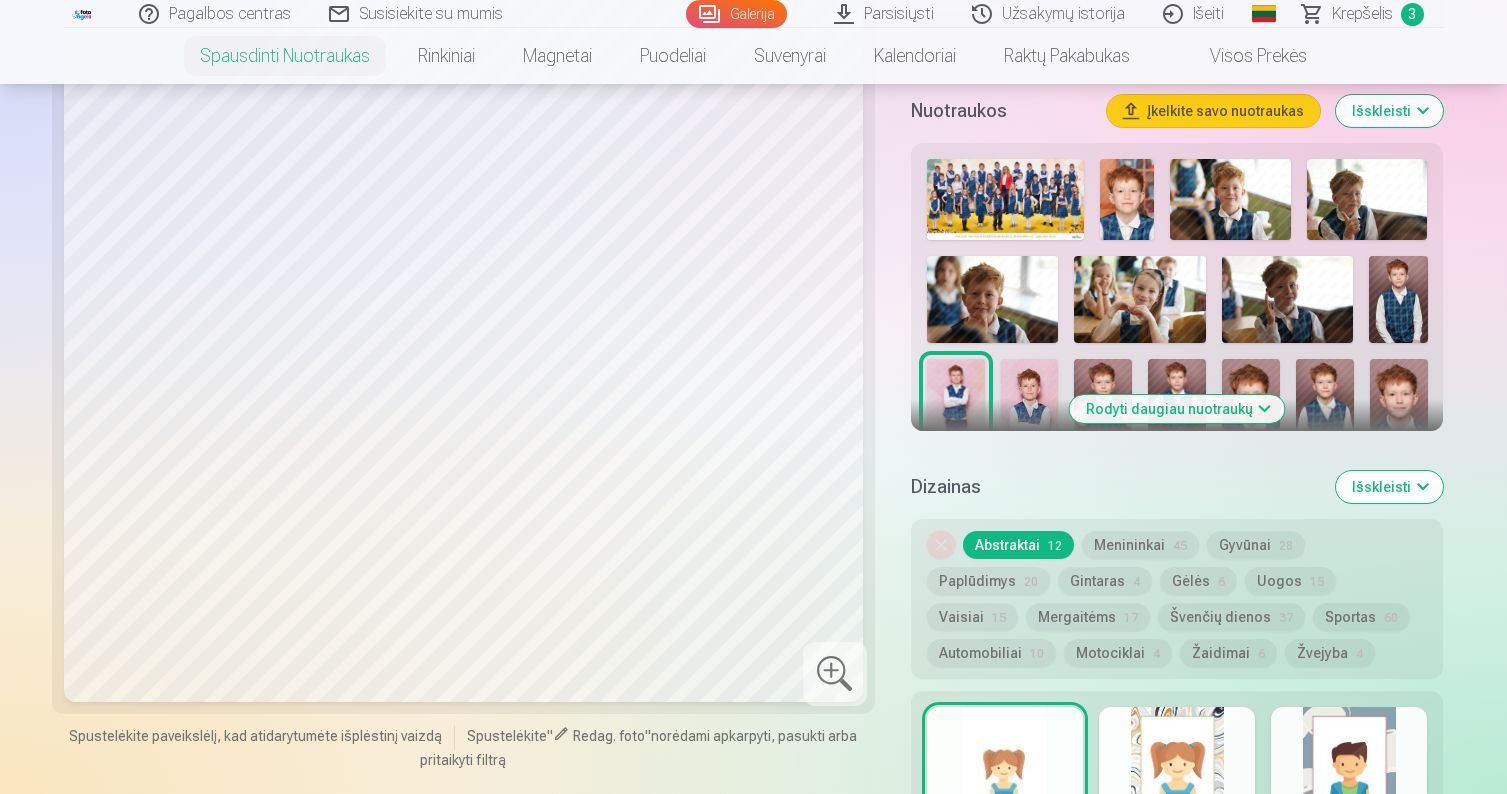 scroll, scrollTop: 746, scrollLeft: 0, axis: vertical 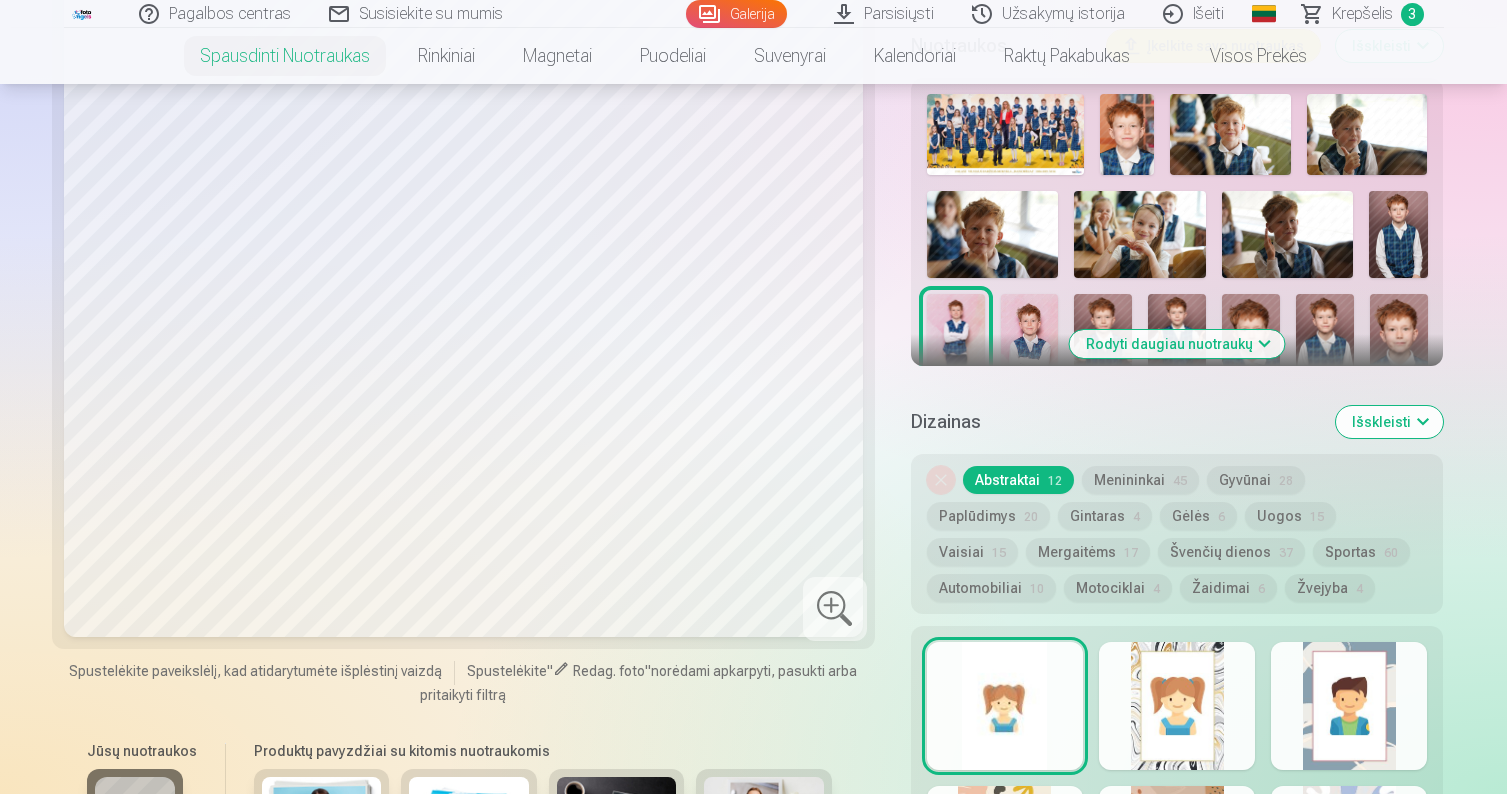 click on "Rodyti daugiau nuotraukų" at bounding box center [1177, 344] 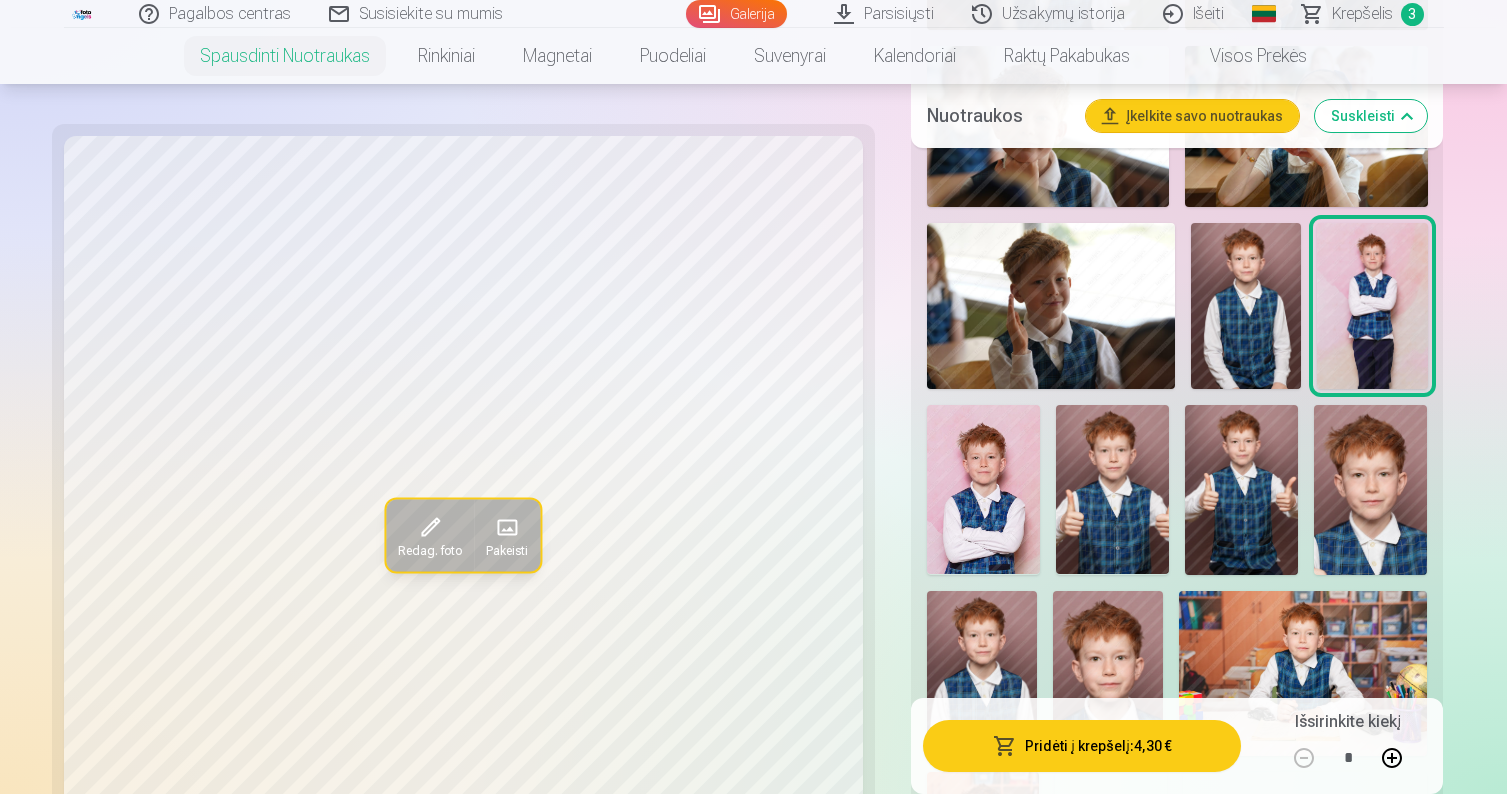 scroll, scrollTop: 1109, scrollLeft: 0, axis: vertical 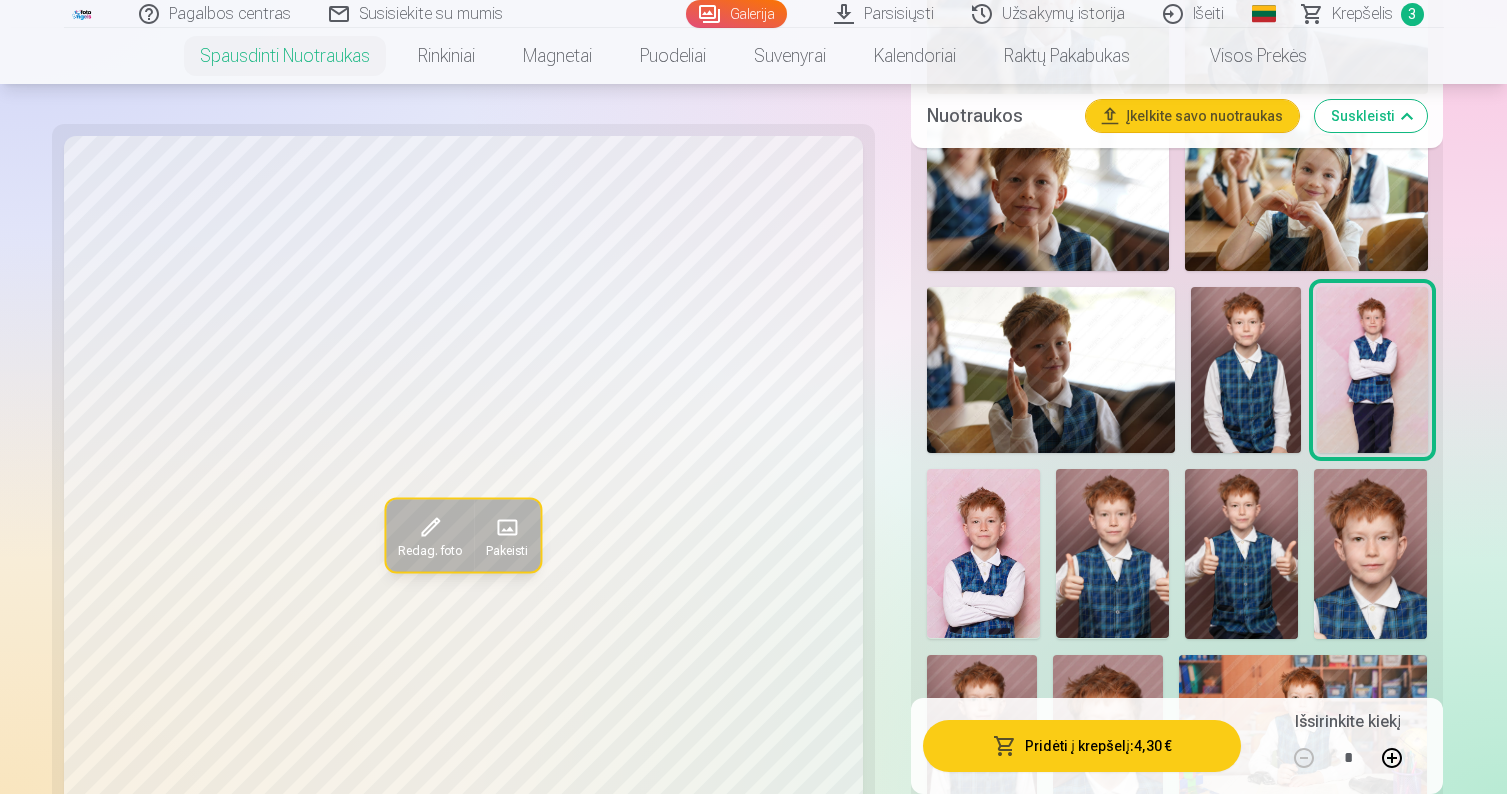 click at bounding box center [1177, 658] 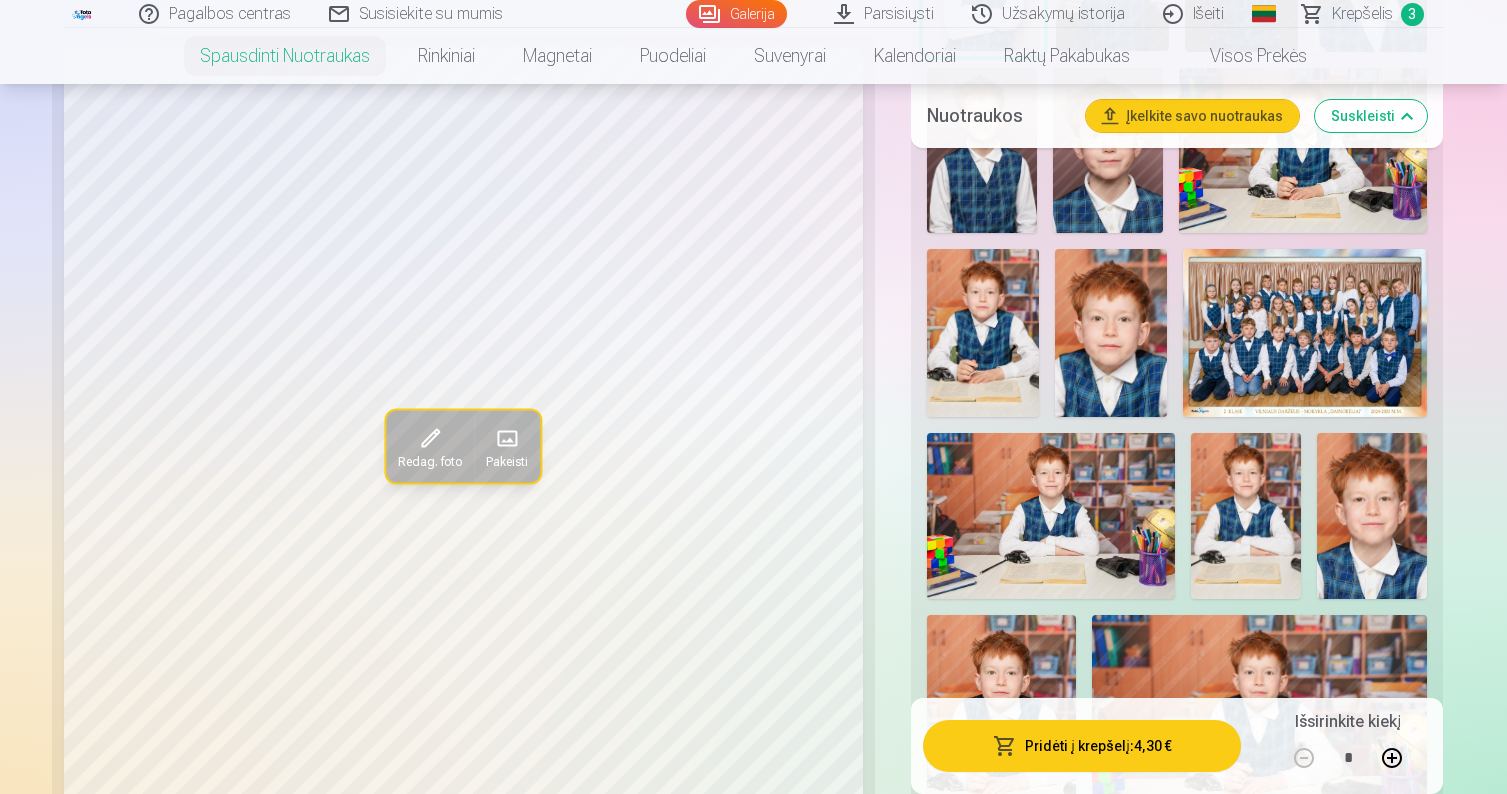 scroll, scrollTop: 1696, scrollLeft: 0, axis: vertical 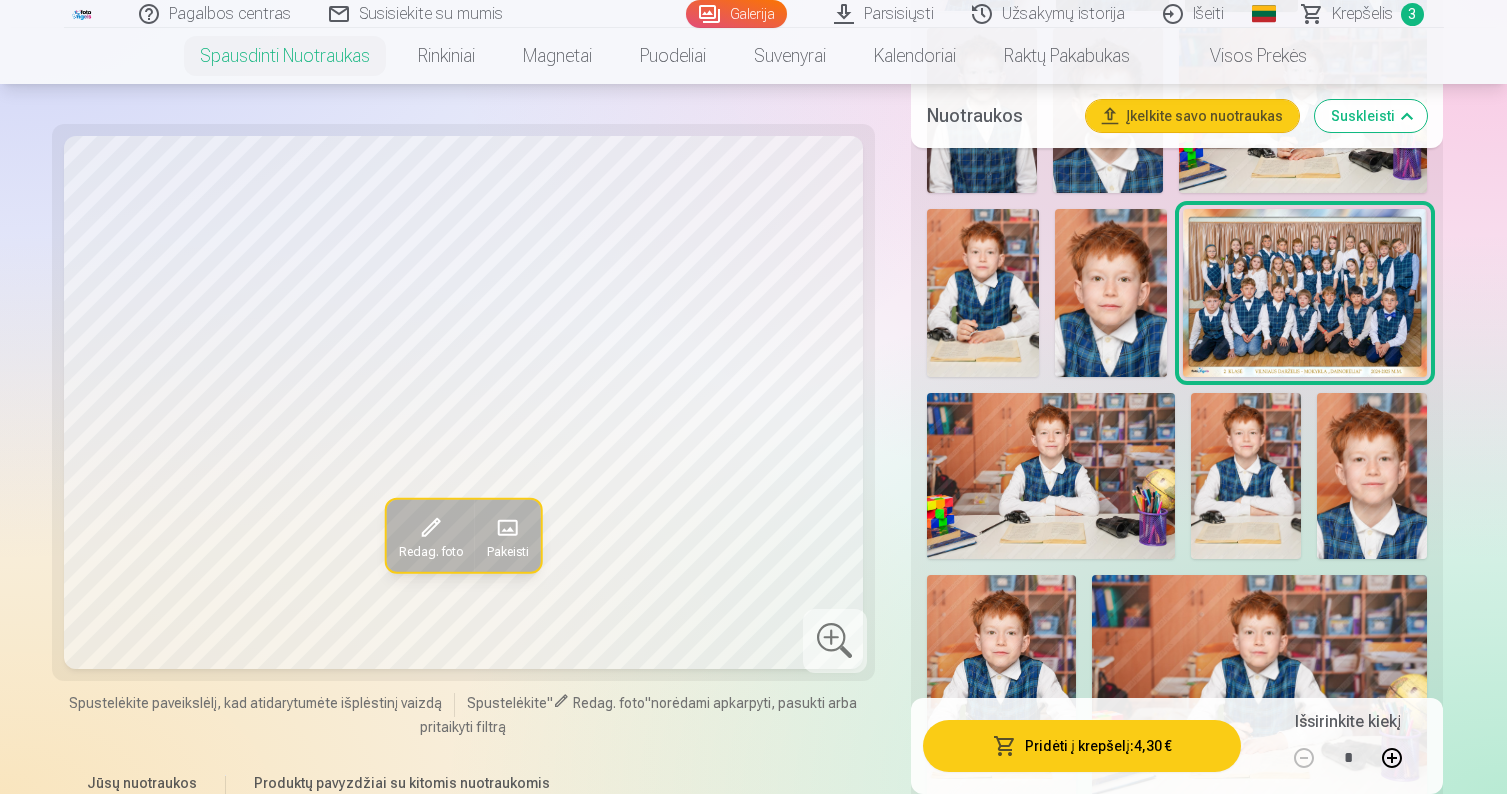 click on "Pridėti į krepšelį :  4,30 €" at bounding box center (1082, 746) 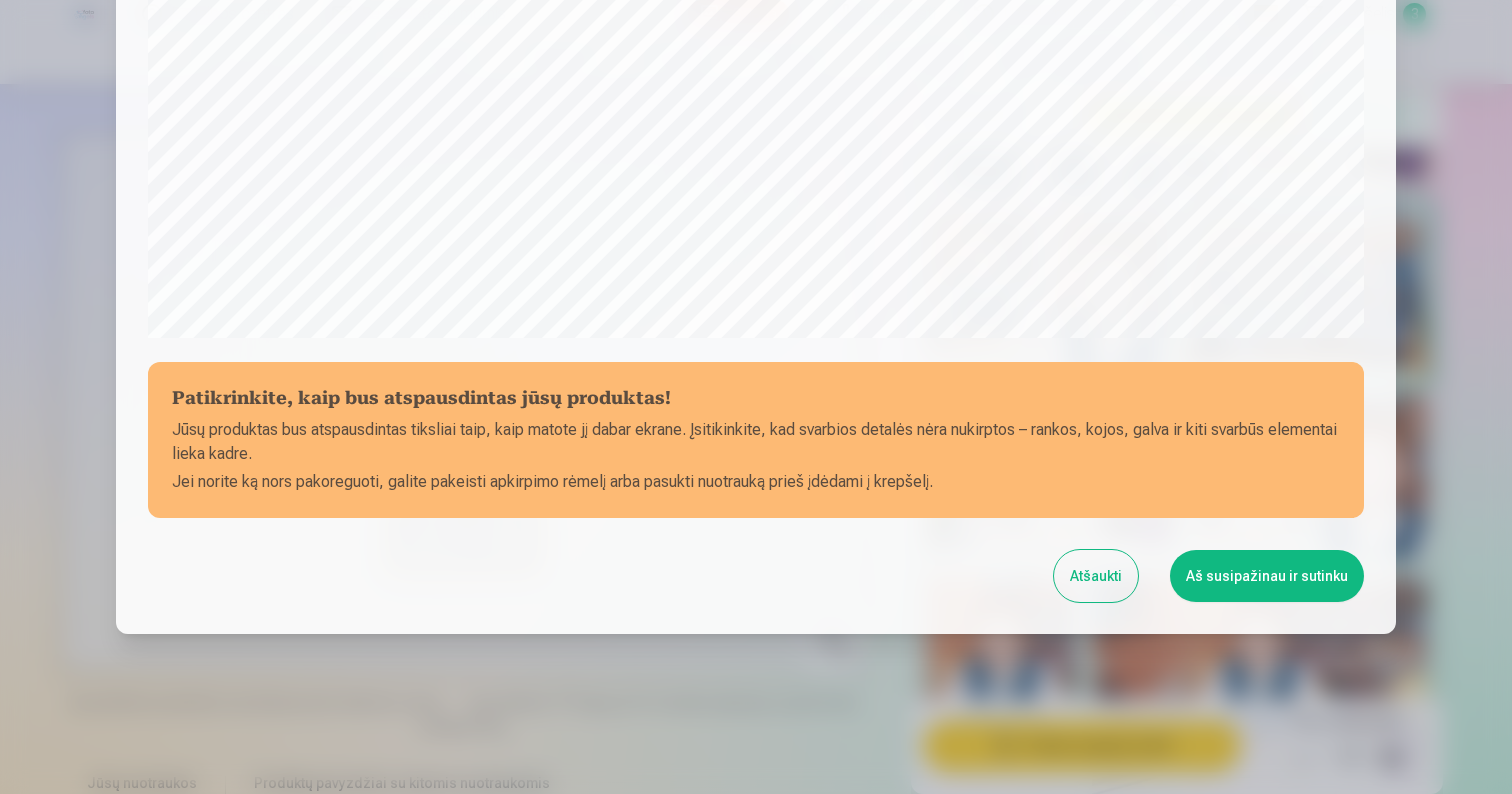 scroll, scrollTop: 646, scrollLeft: 0, axis: vertical 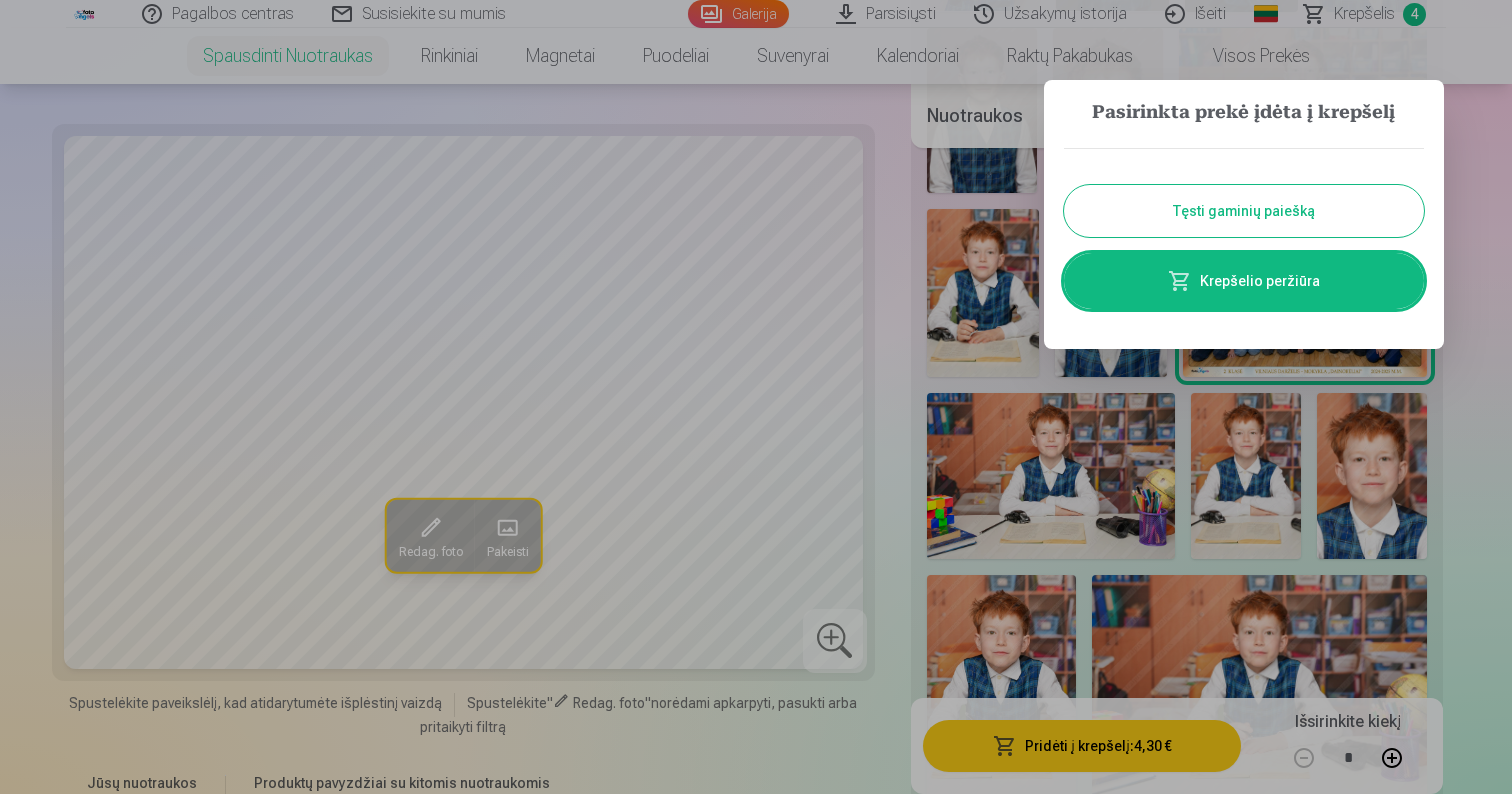 click on "Krepšelio peržiūra" at bounding box center (1244, 281) 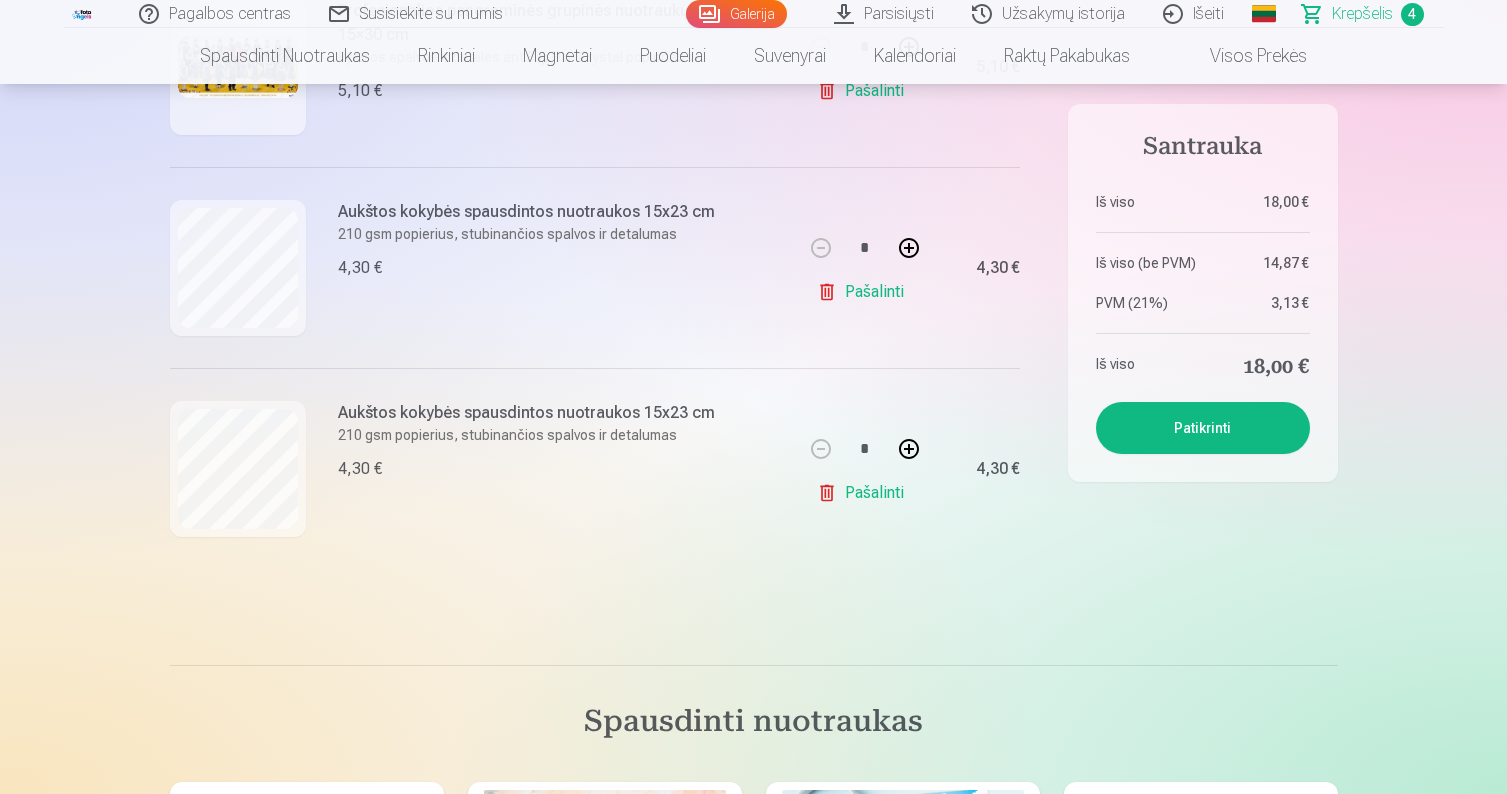 scroll, scrollTop: 750, scrollLeft: 0, axis: vertical 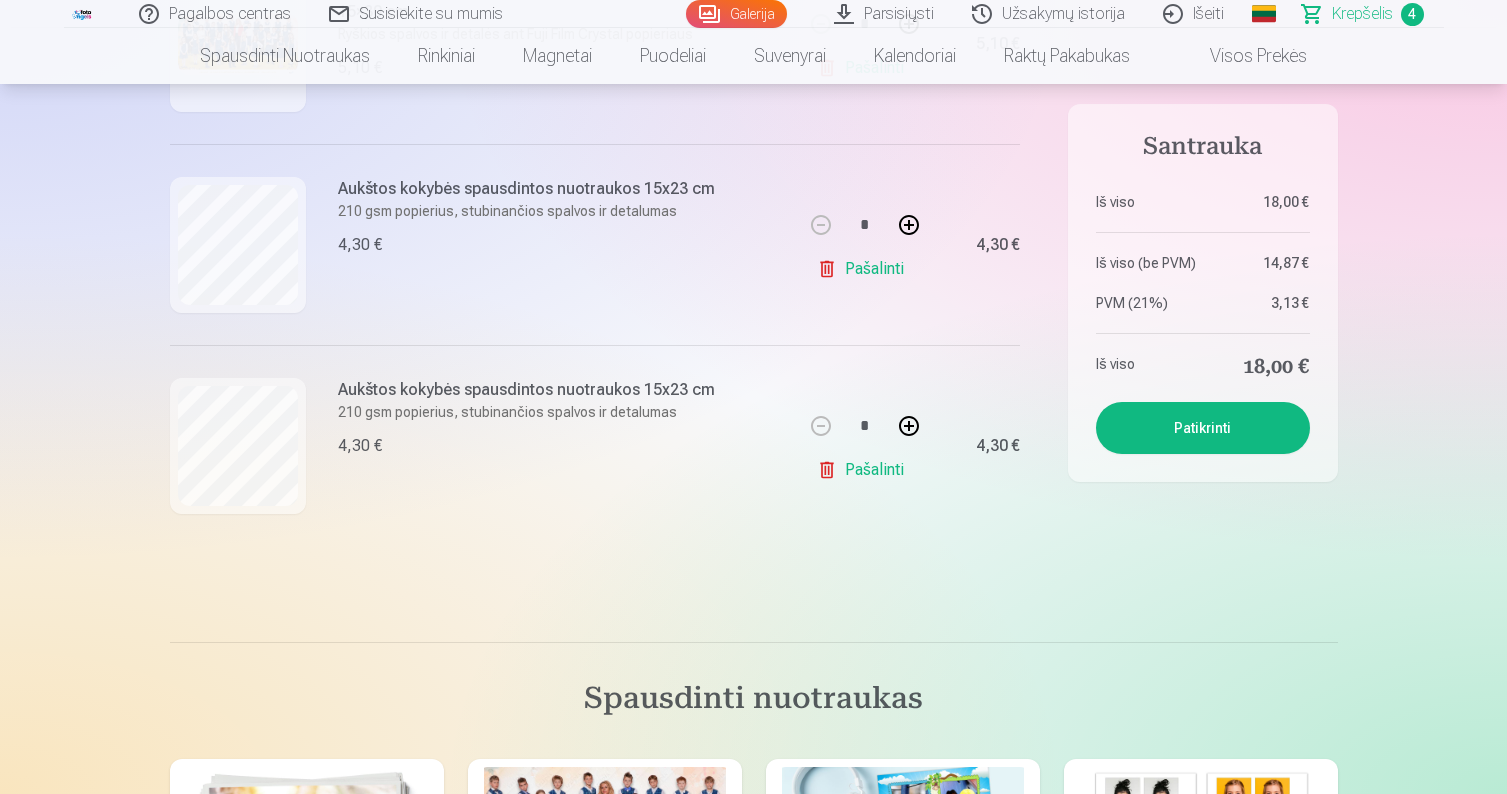 click on "Patikrinti" at bounding box center [1203, 428] 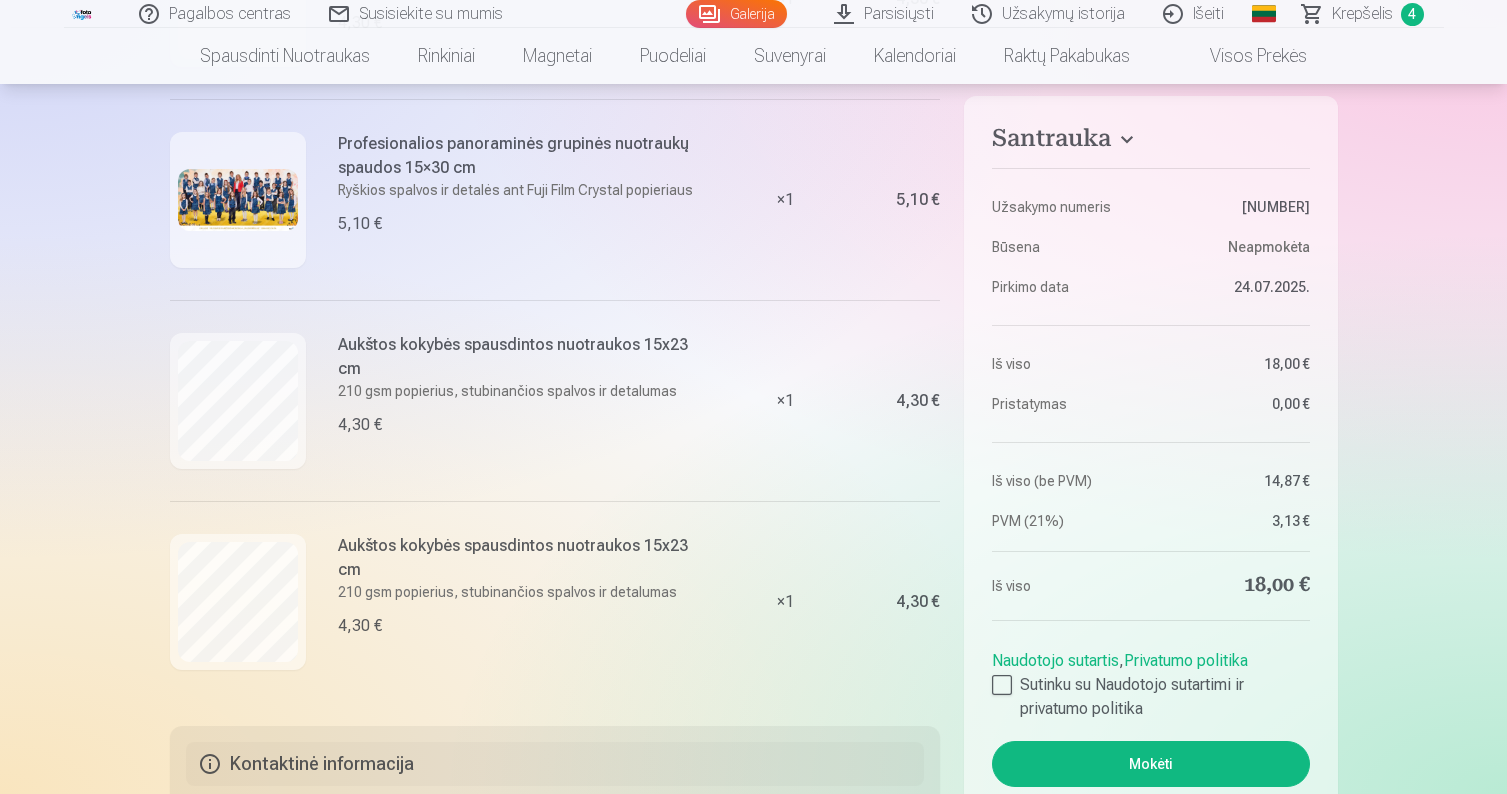 scroll, scrollTop: 435, scrollLeft: 0, axis: vertical 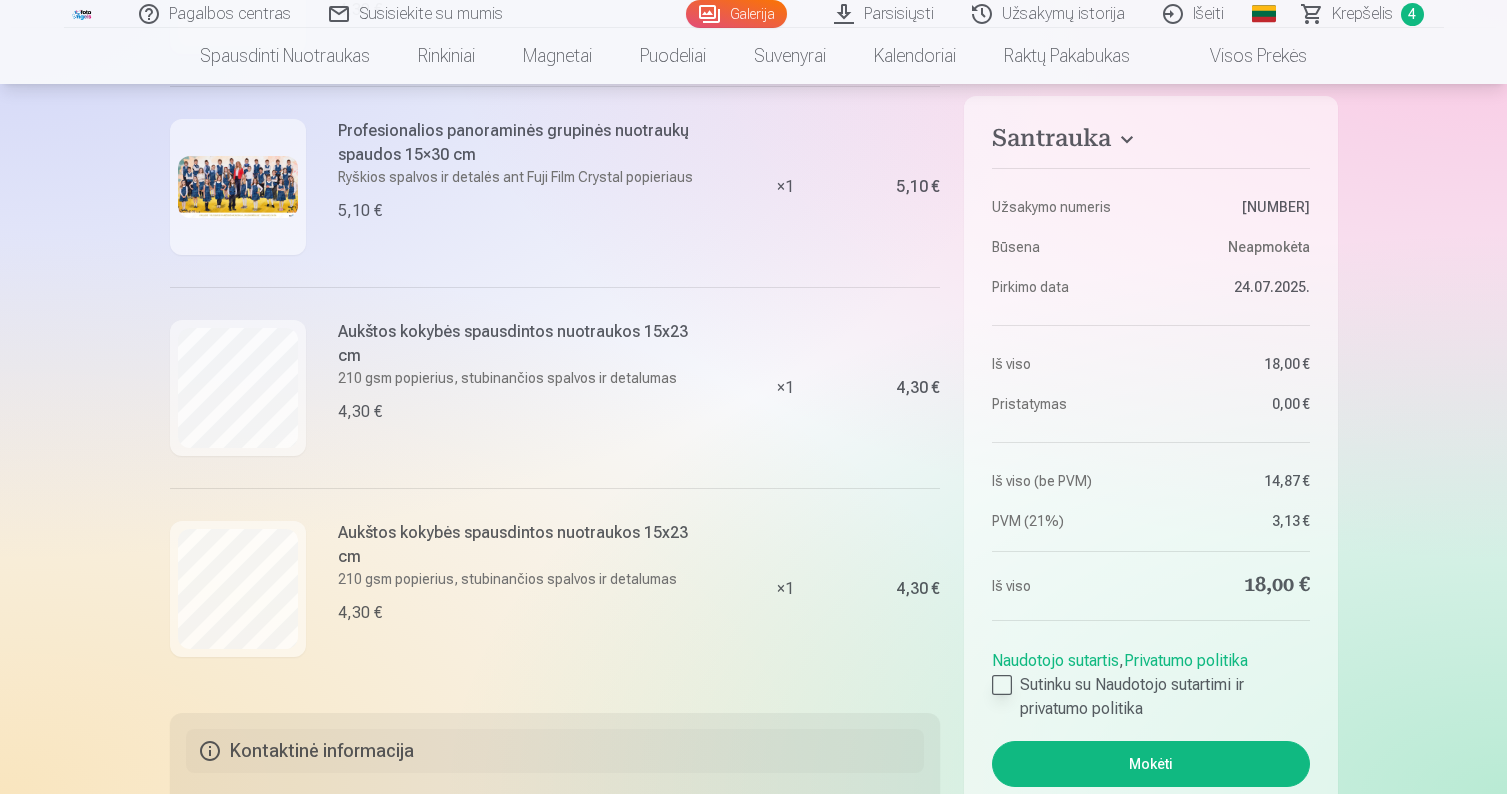 click at bounding box center [1002, 685] 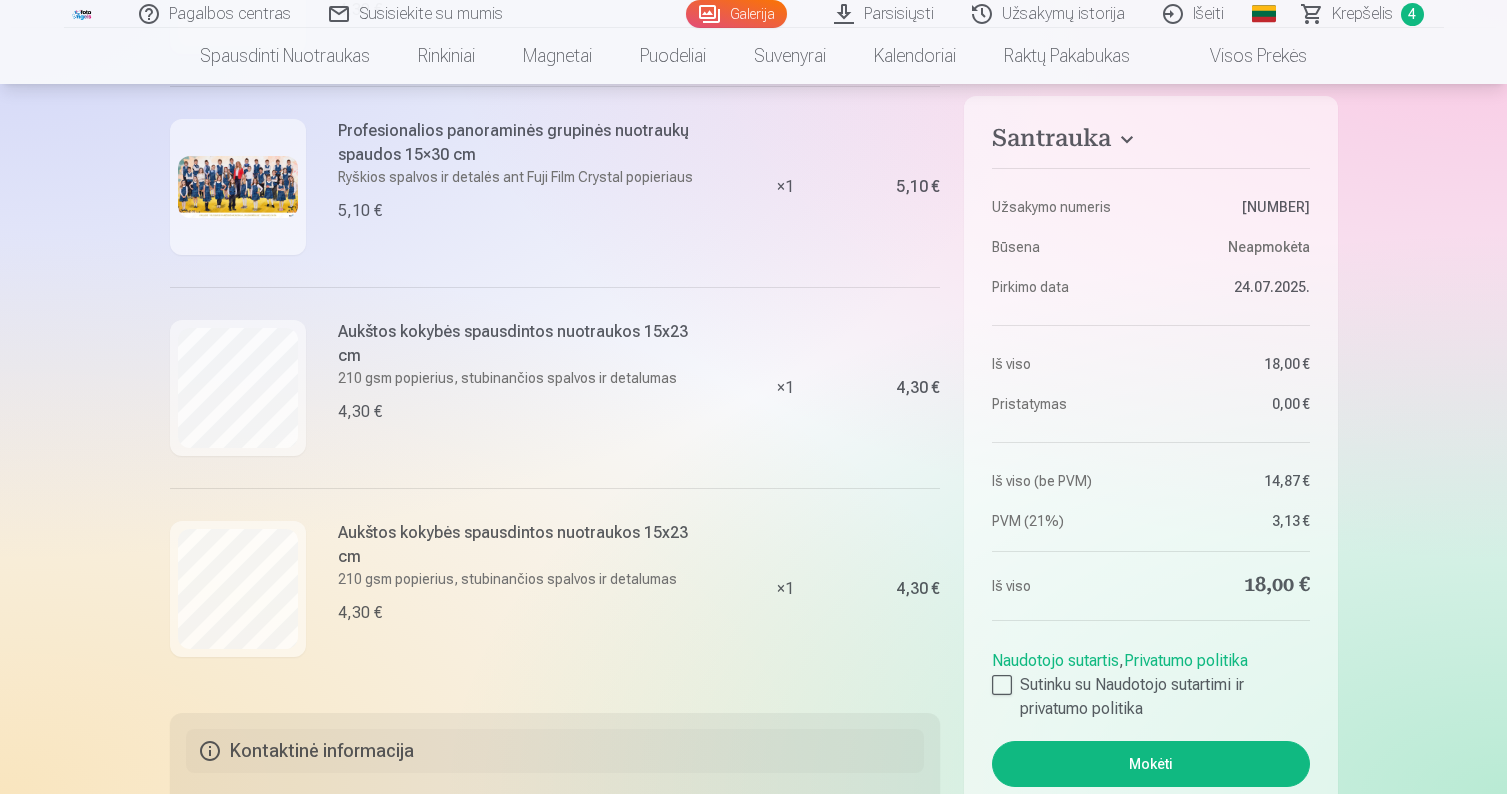 click on "Mokėti" at bounding box center [1150, 764] 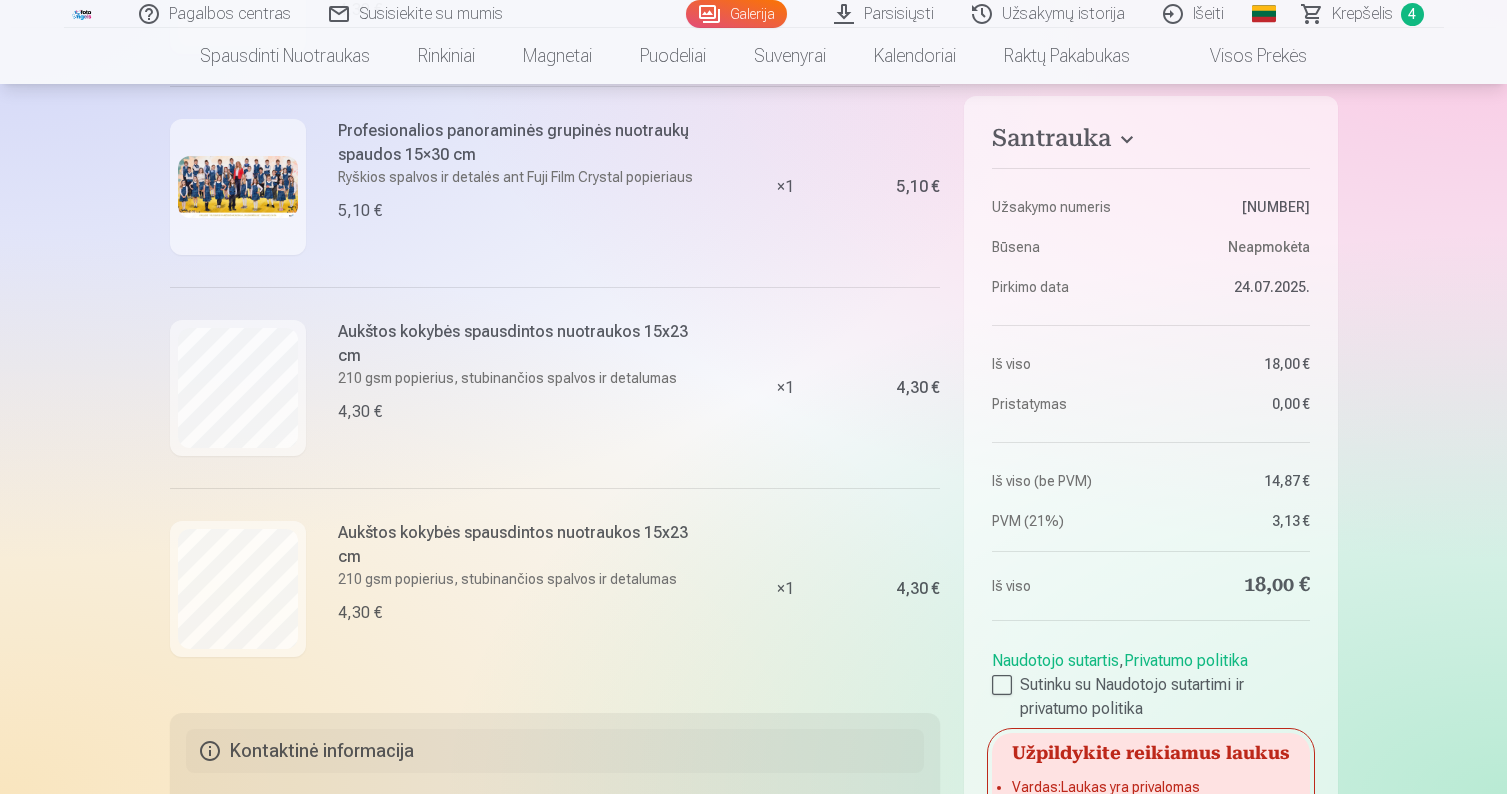 scroll, scrollTop: 929, scrollLeft: 0, axis: vertical 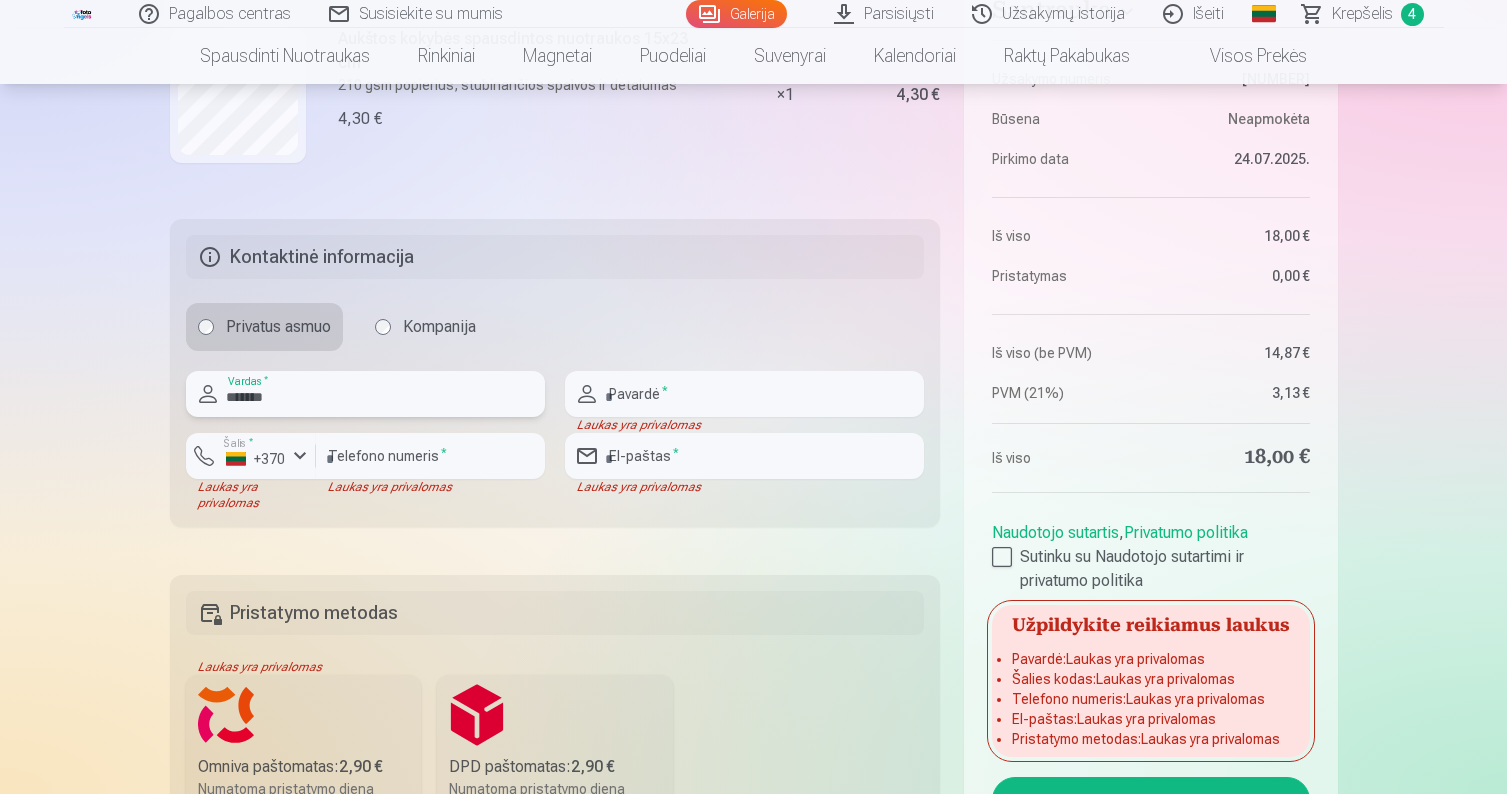 type on "*******" 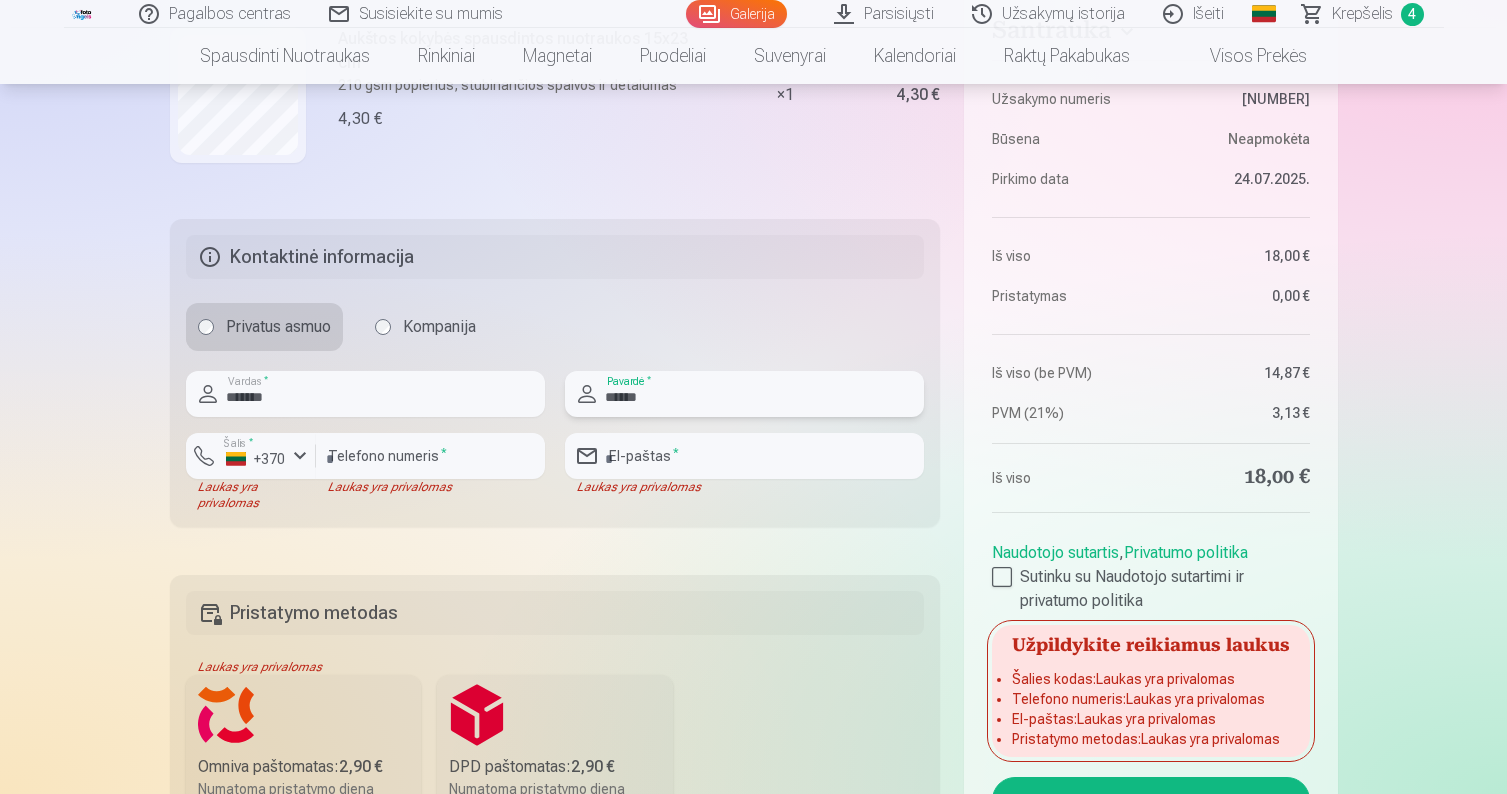 type on "******" 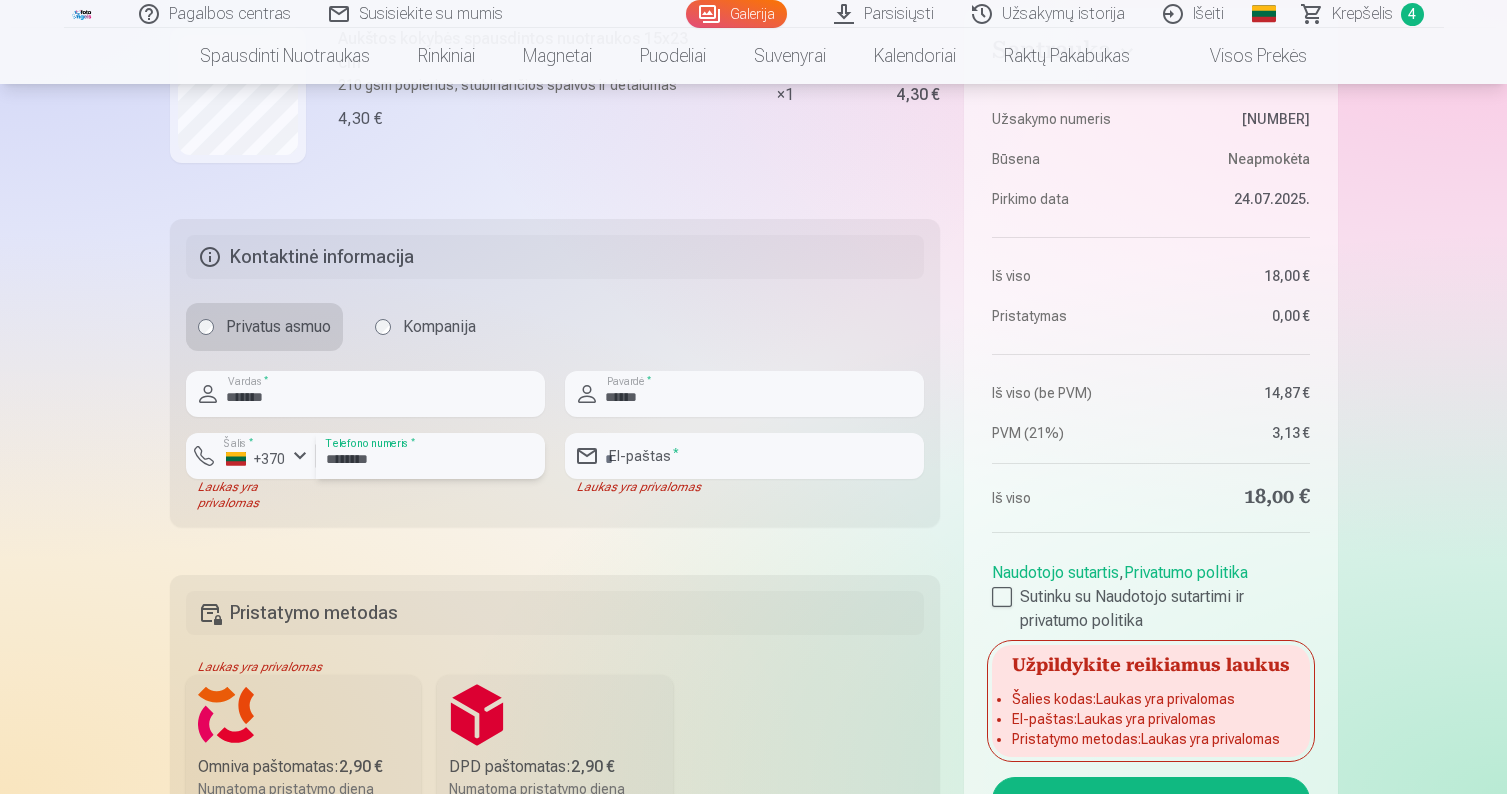 type on "********" 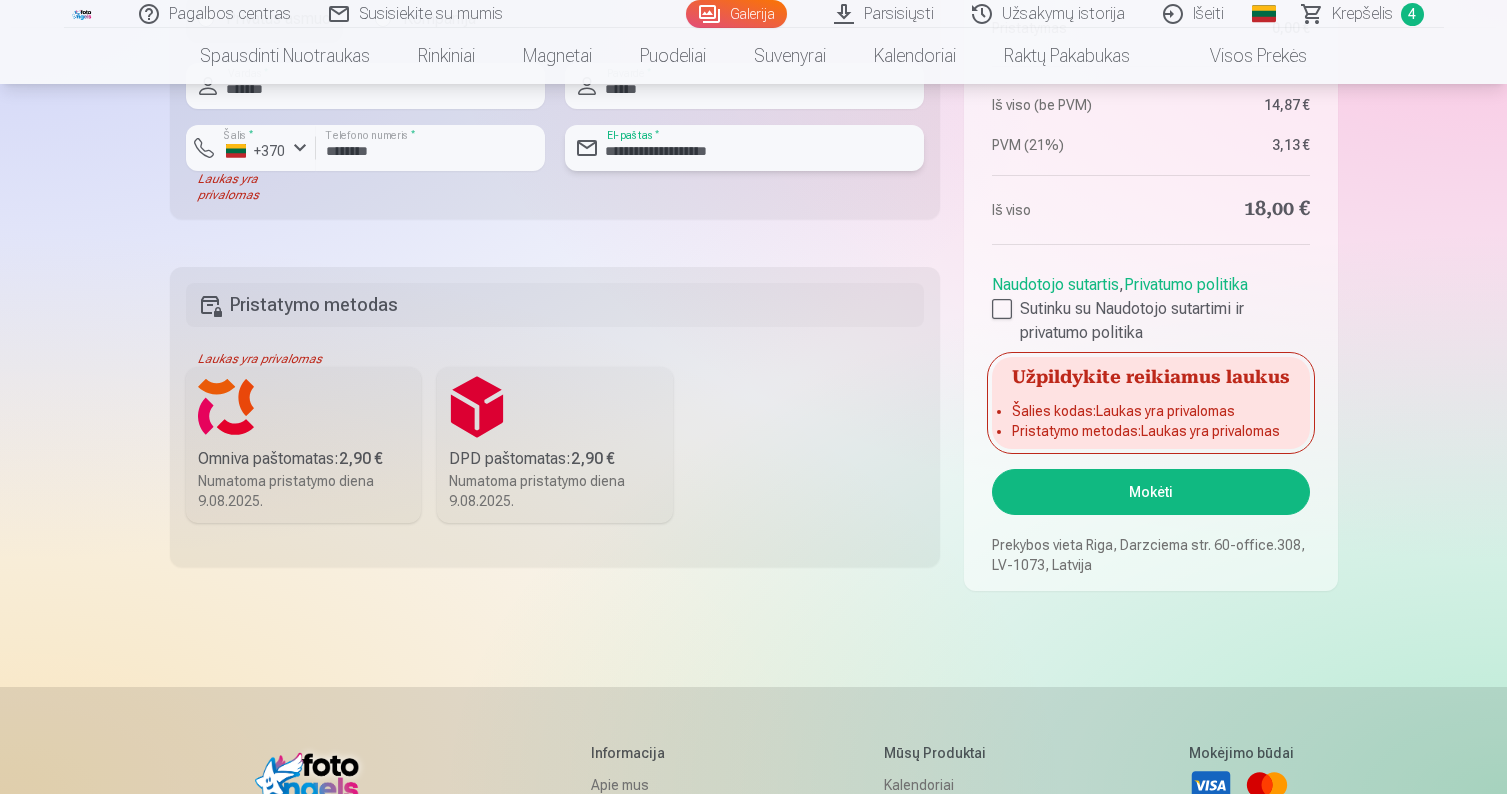 scroll, scrollTop: 1247, scrollLeft: 0, axis: vertical 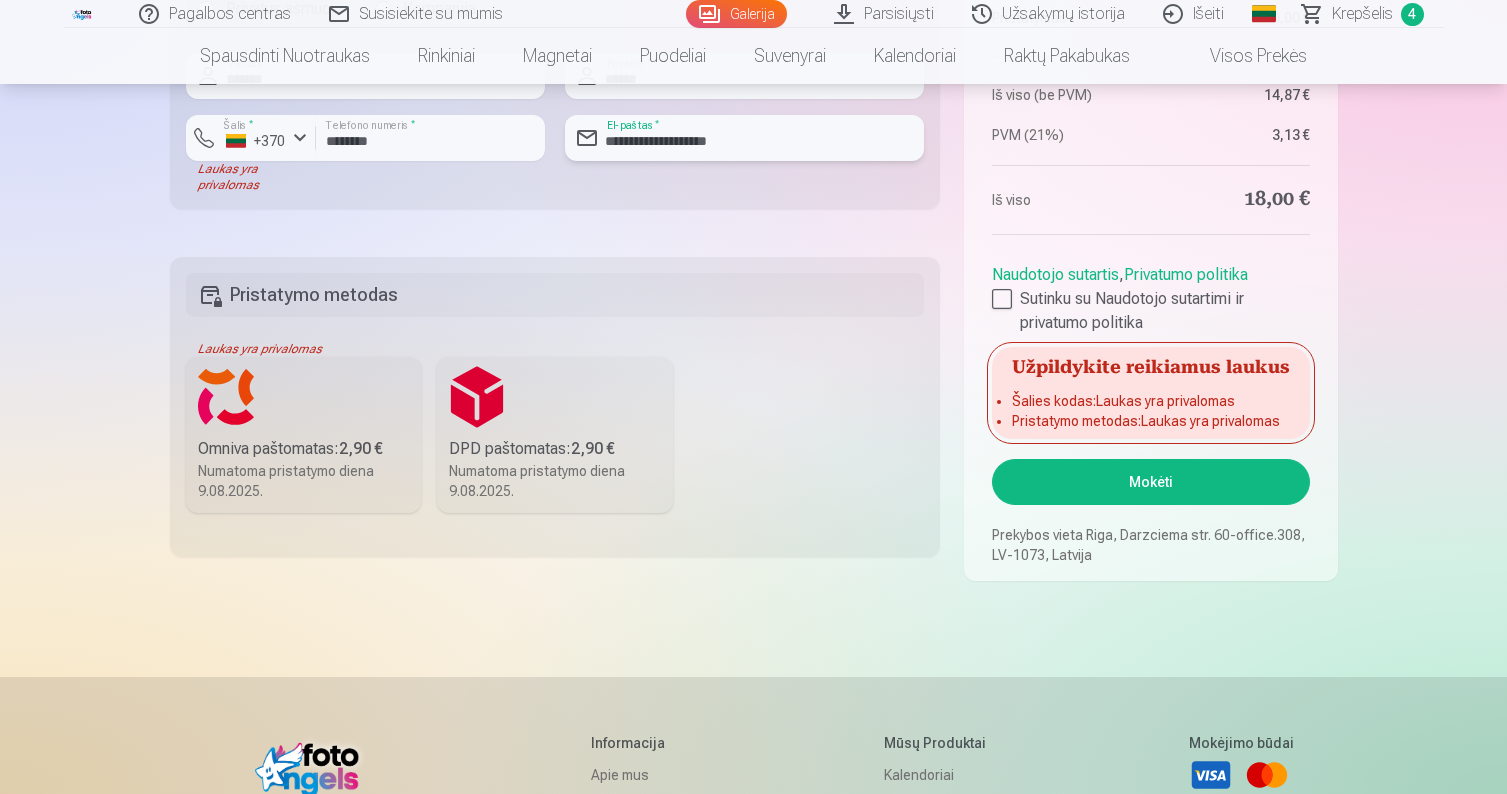 type on "**********" 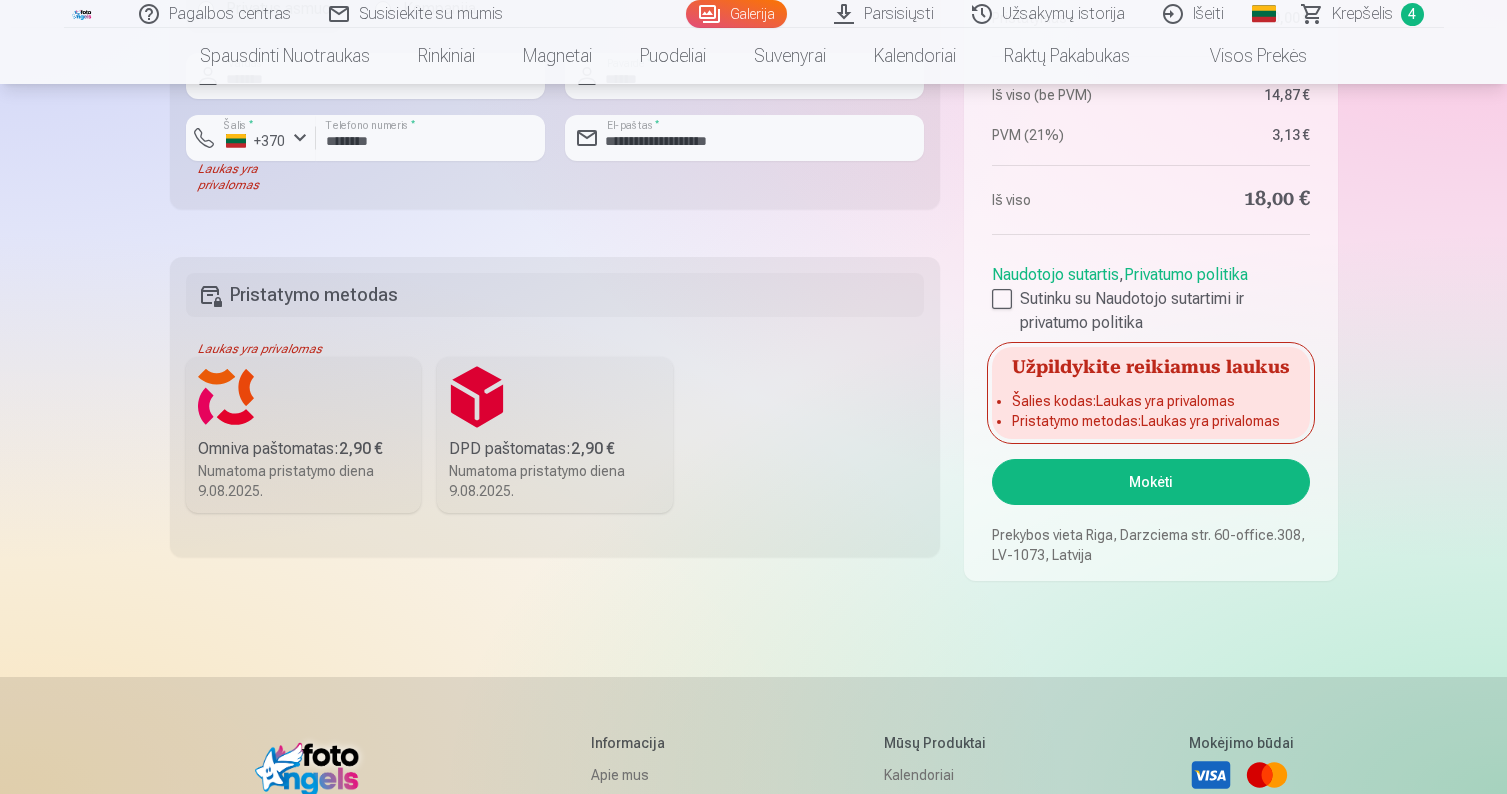 click on "Omniva paštomatas : [PRICE]" at bounding box center [304, 449] 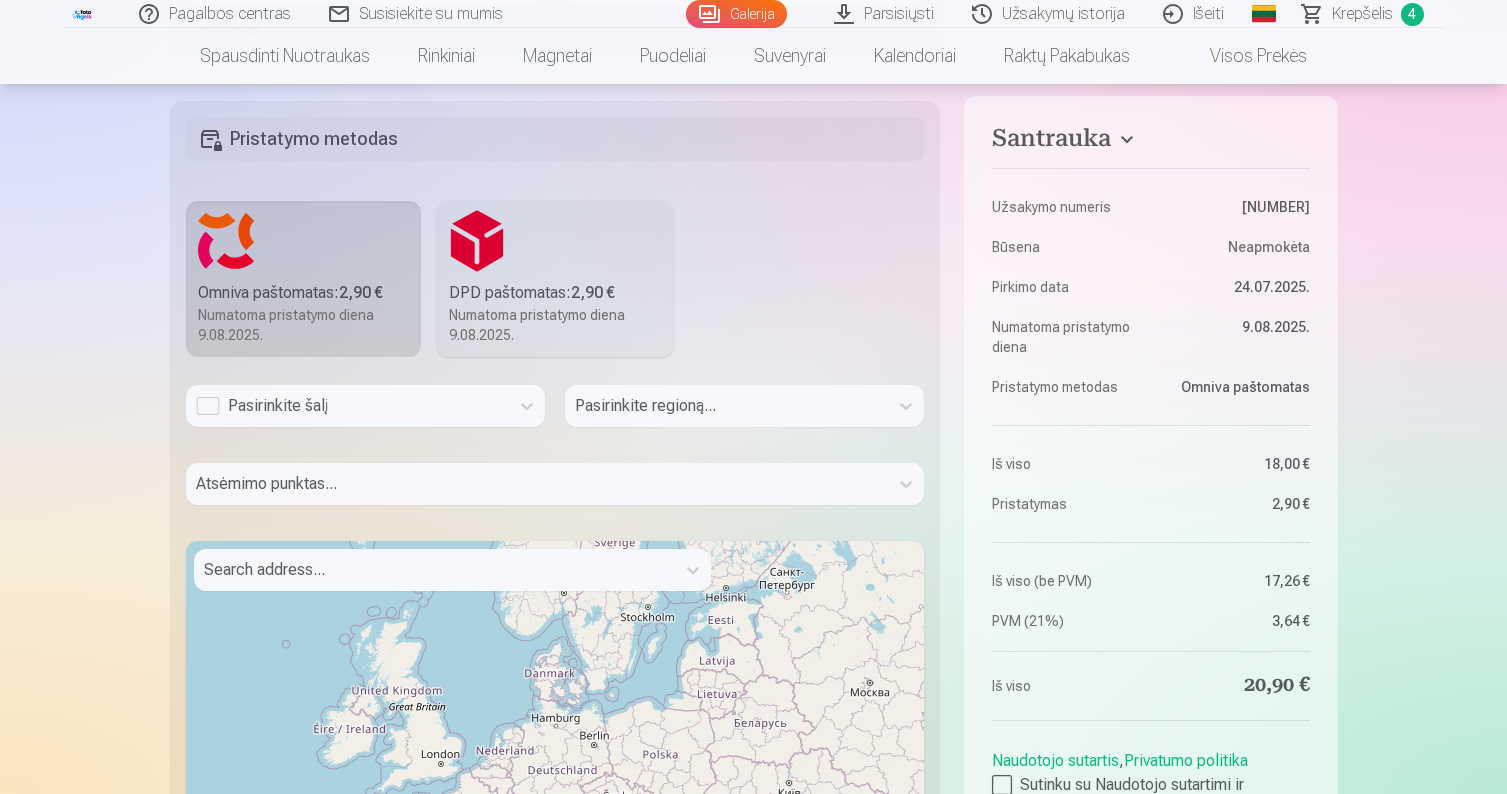 scroll, scrollTop: 1458, scrollLeft: 0, axis: vertical 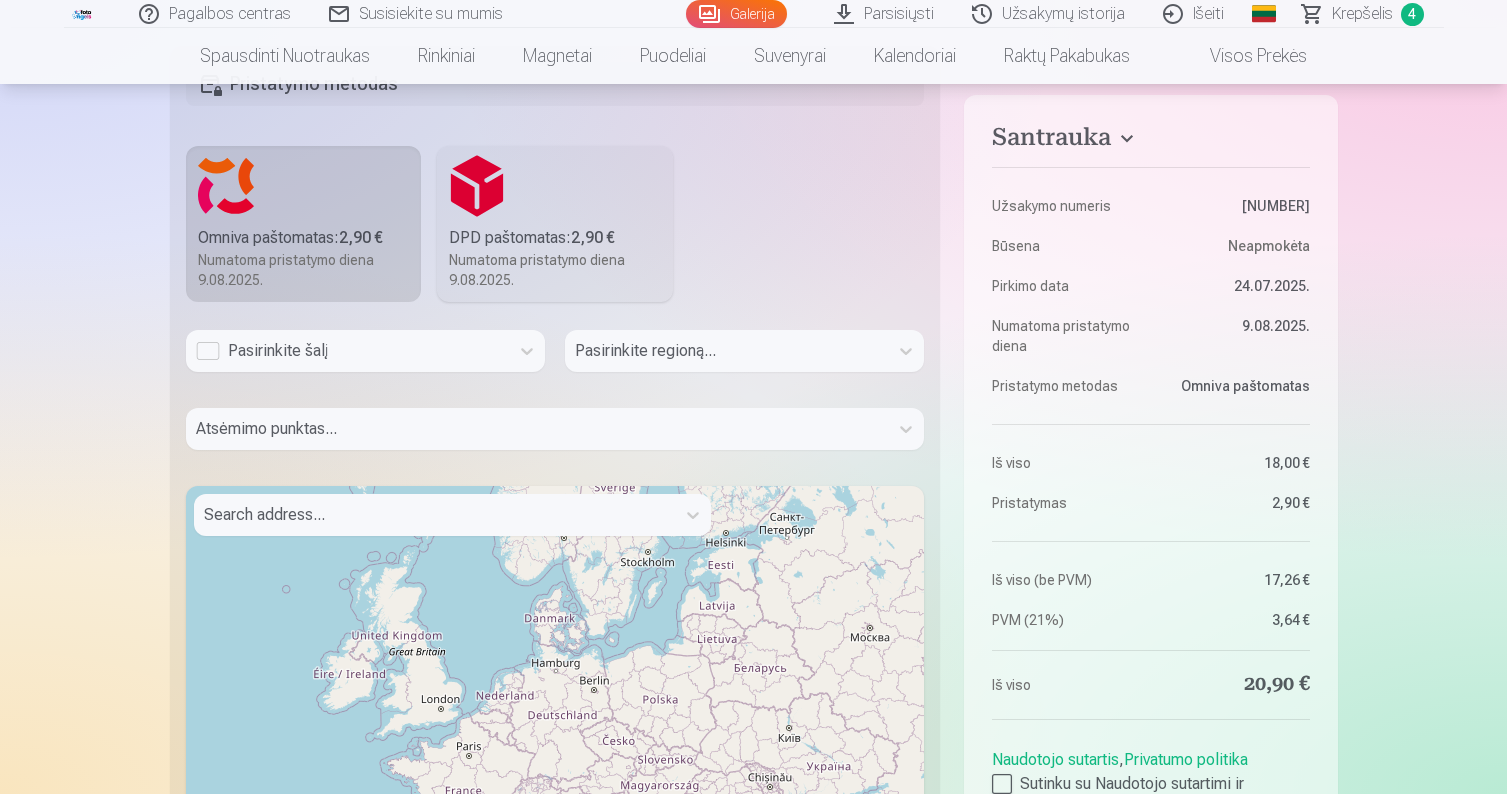 click on "Pasirinkite regioną..." at bounding box center (744, 359) 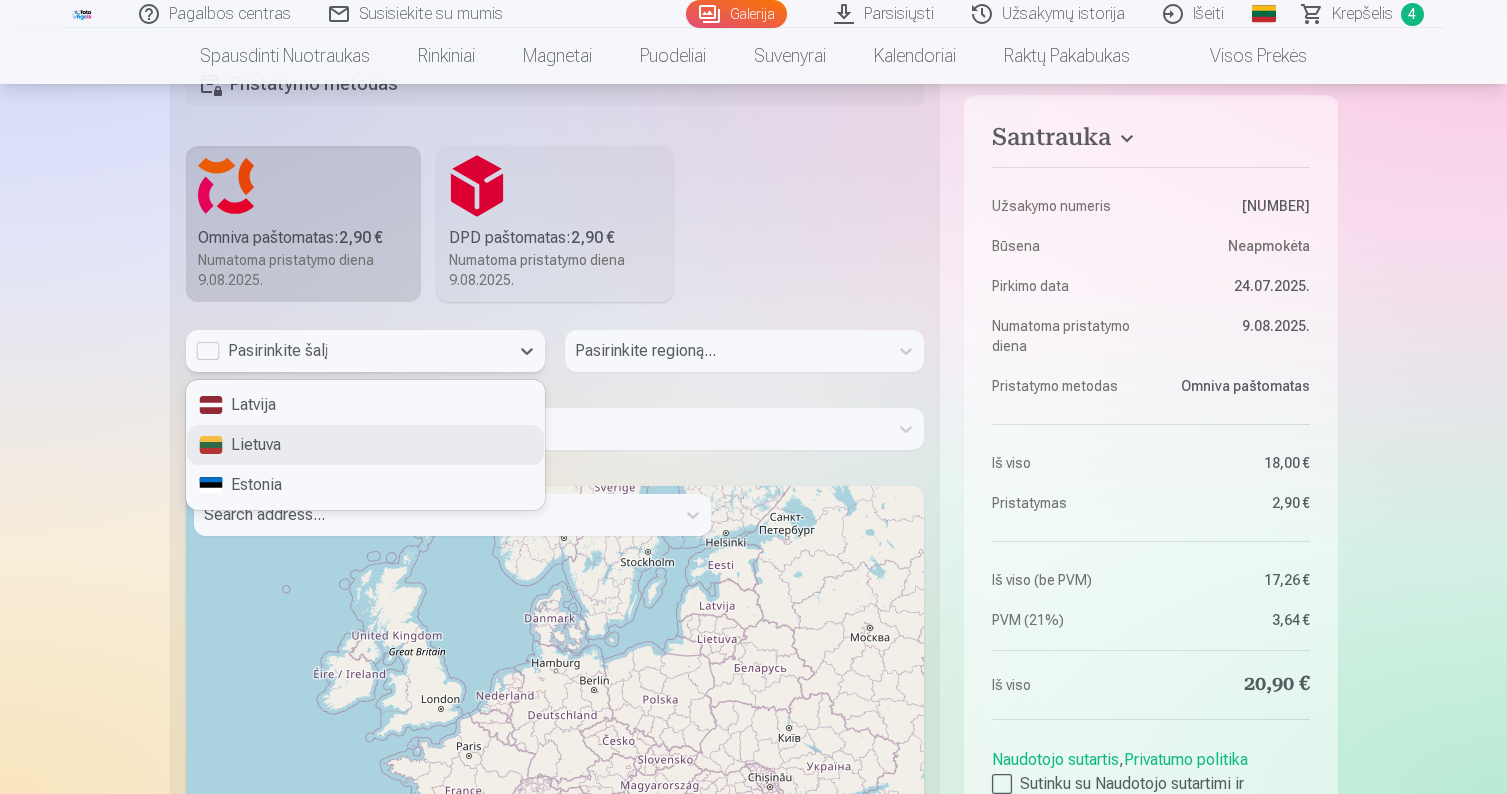 click on "Lietuva" at bounding box center [365, 445] 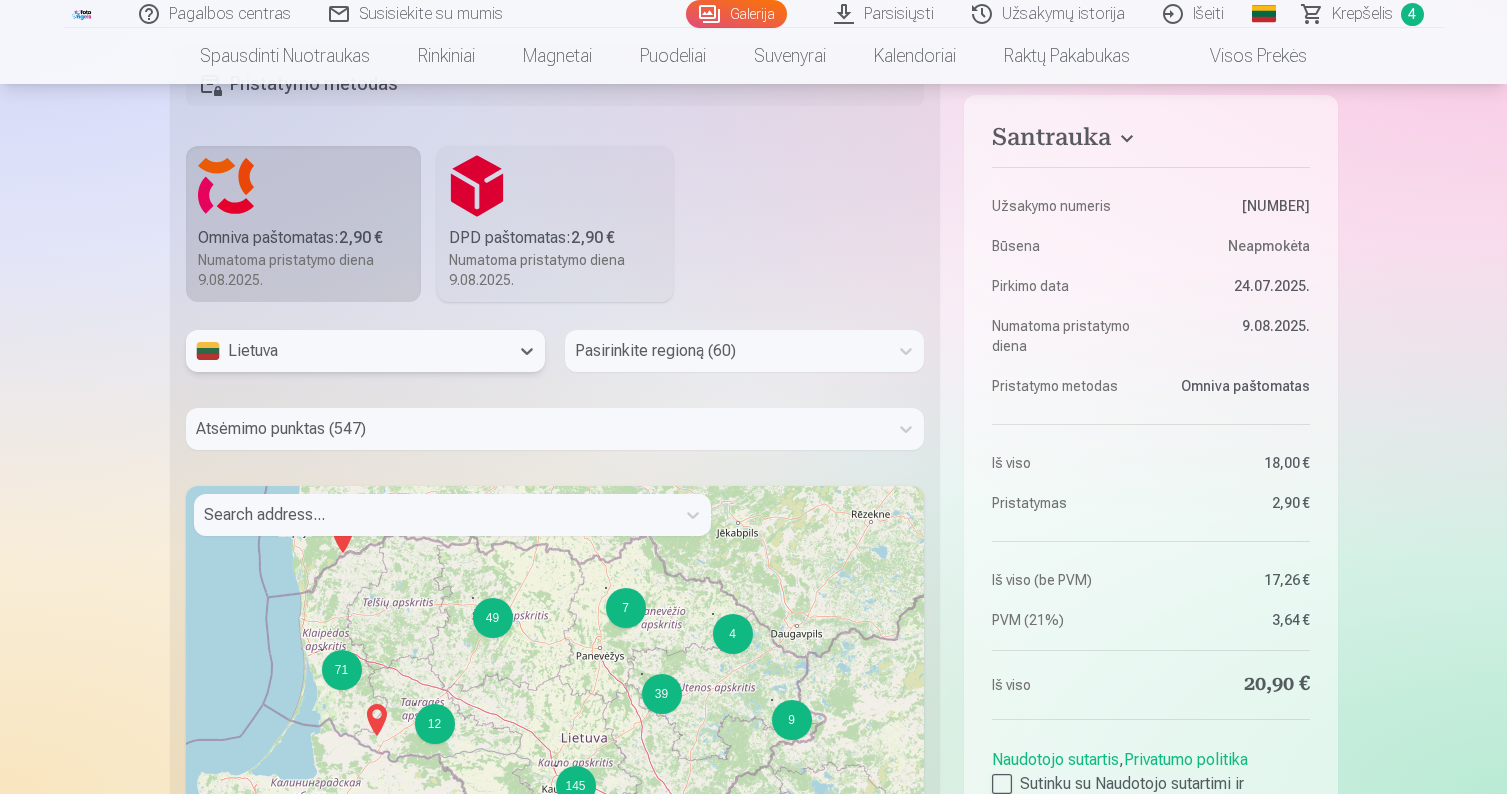 click at bounding box center [726, 351] 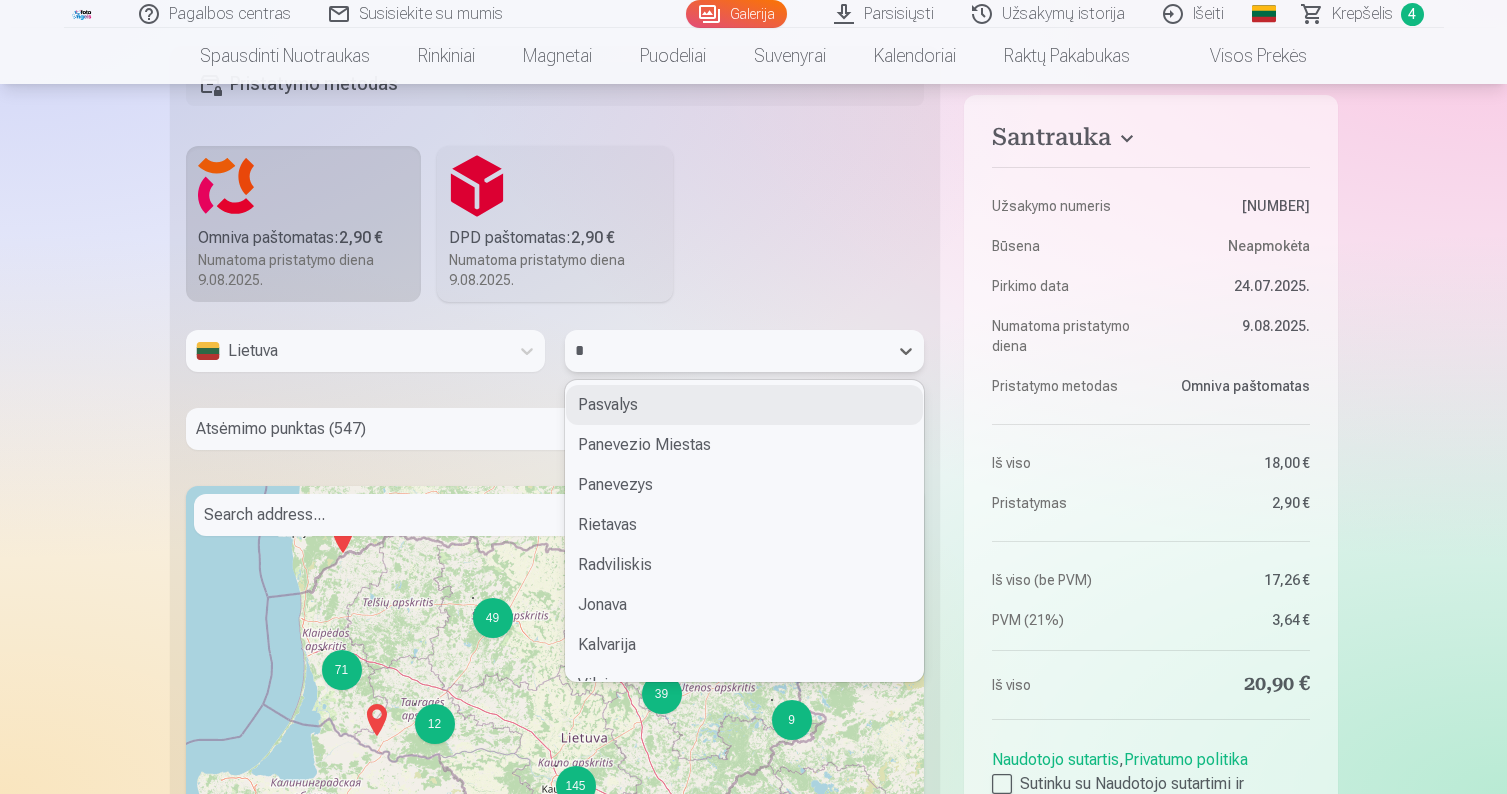 scroll, scrollTop: 0, scrollLeft: 0, axis: both 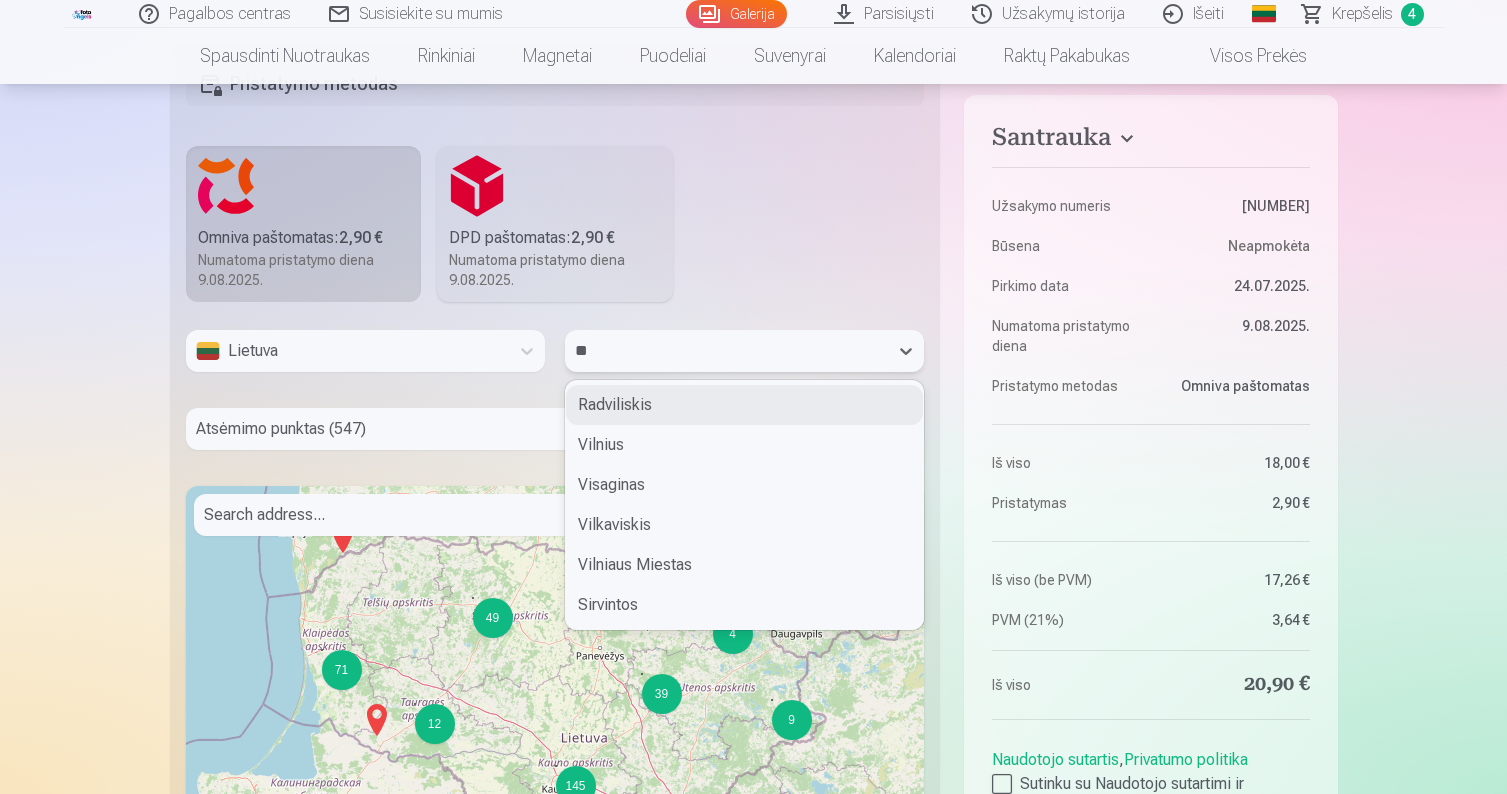 type on "***" 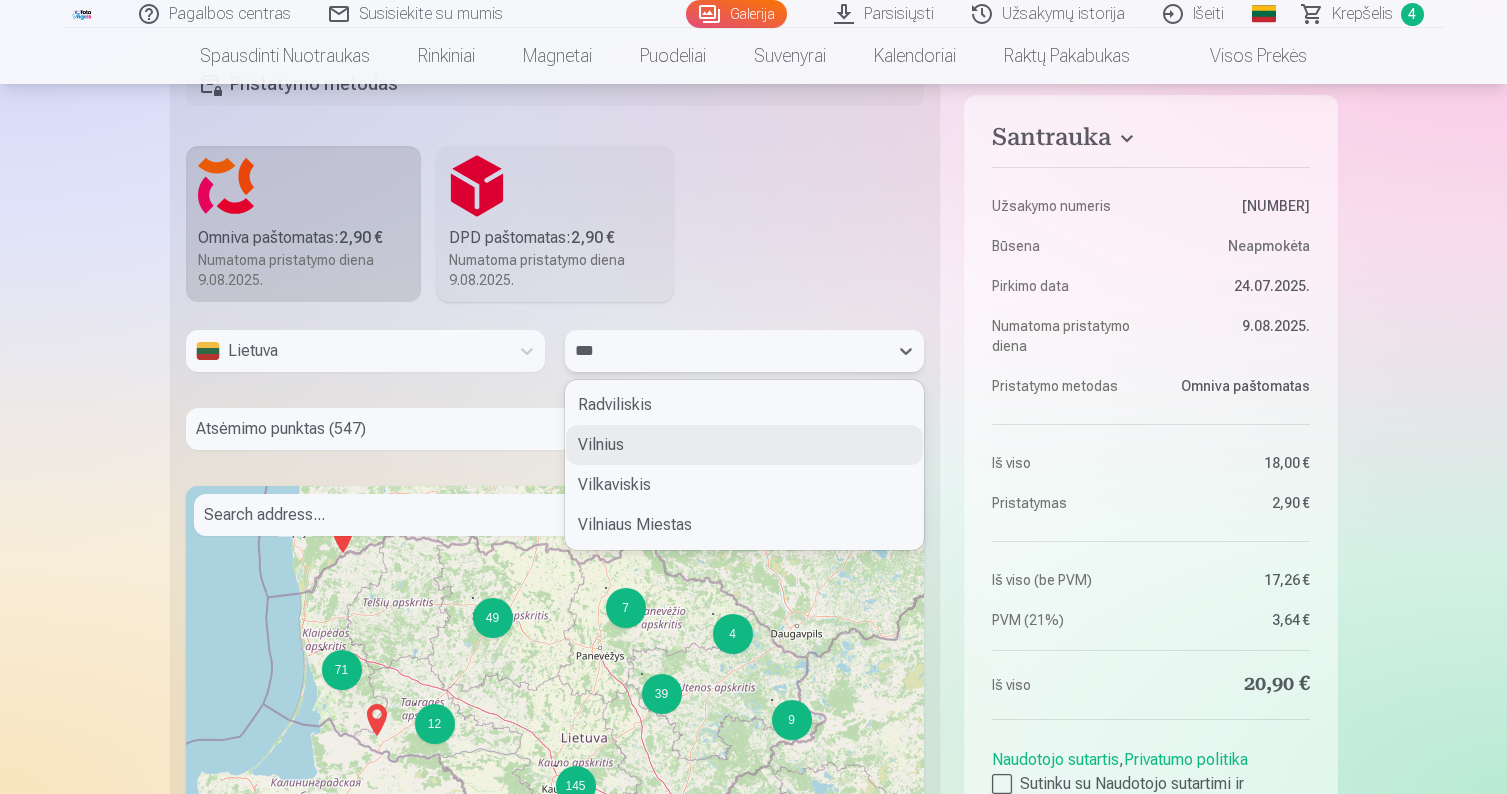 click on "Vilnius" at bounding box center (744, 445) 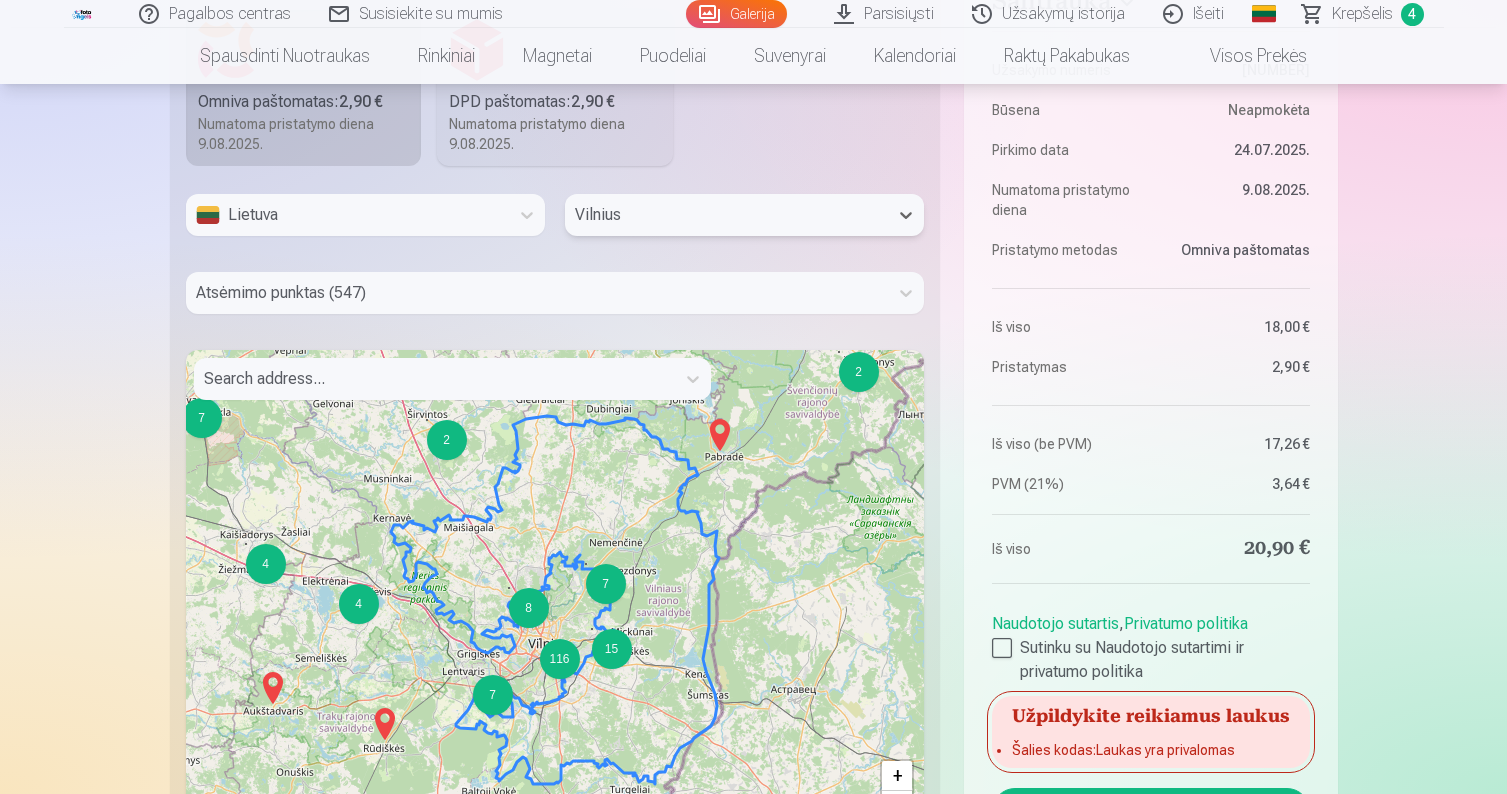 scroll, scrollTop: 1615, scrollLeft: 0, axis: vertical 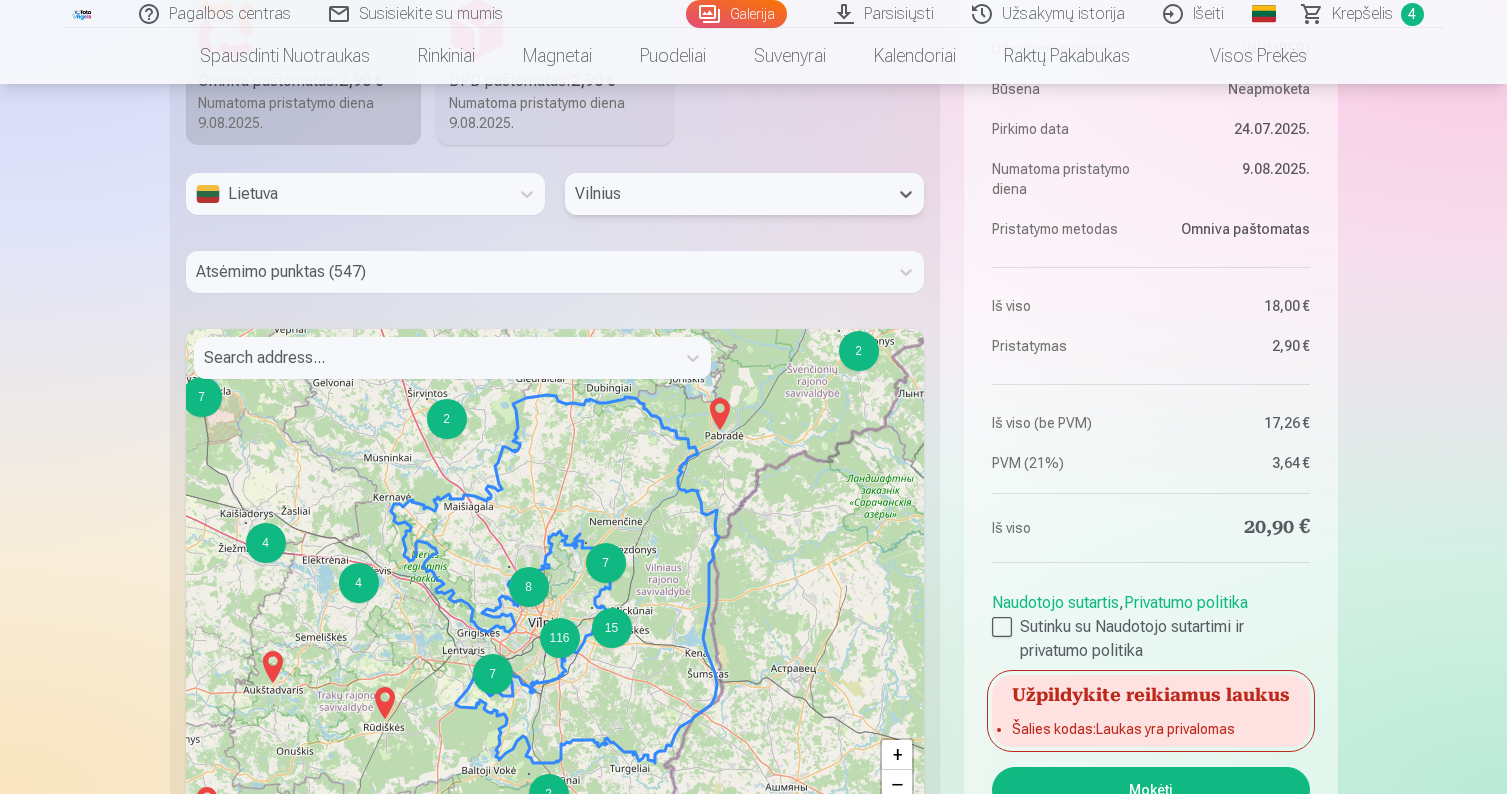 click at bounding box center (537, 272) 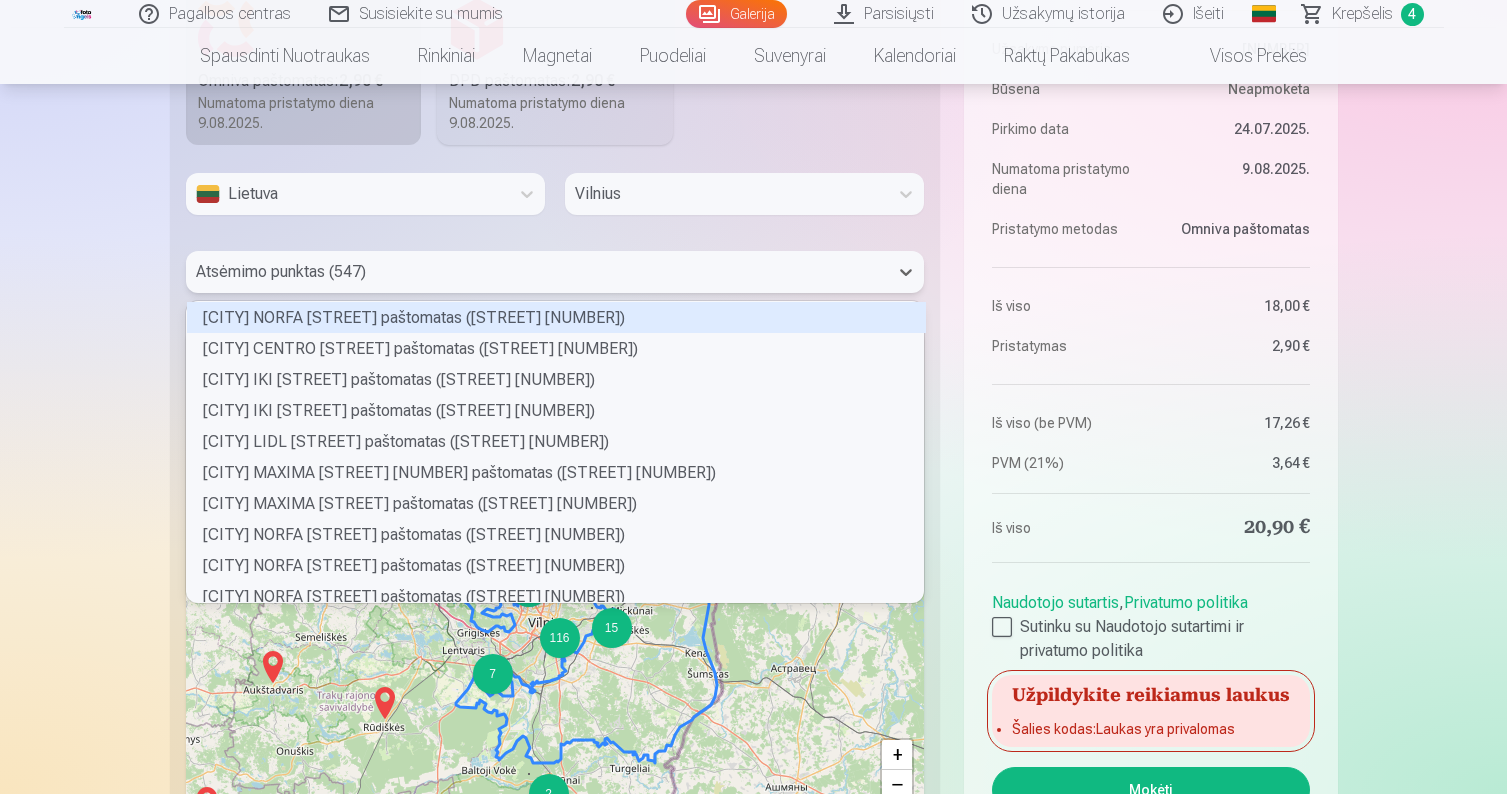 scroll, scrollTop: 6, scrollLeft: 6, axis: both 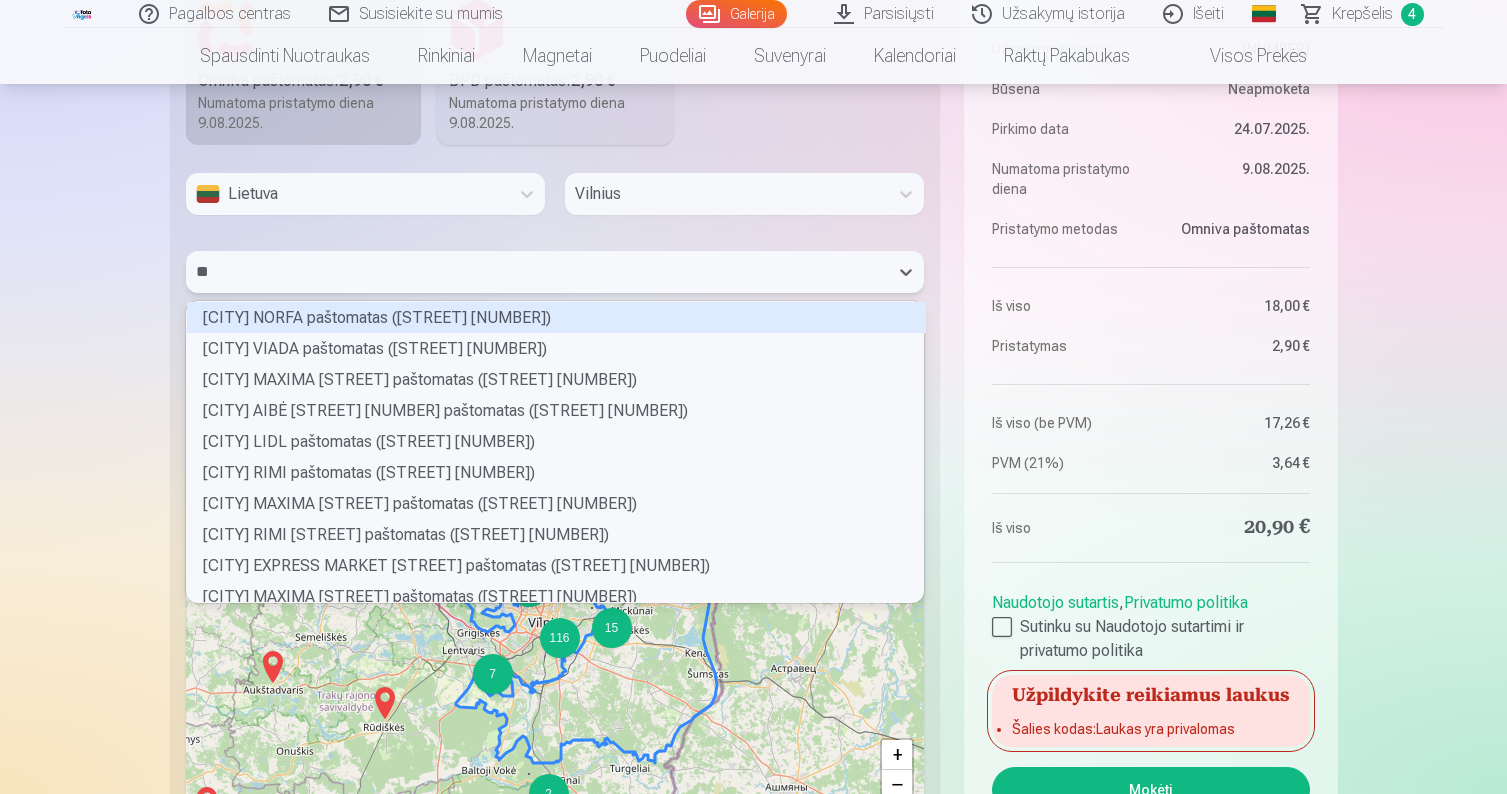 type on "***" 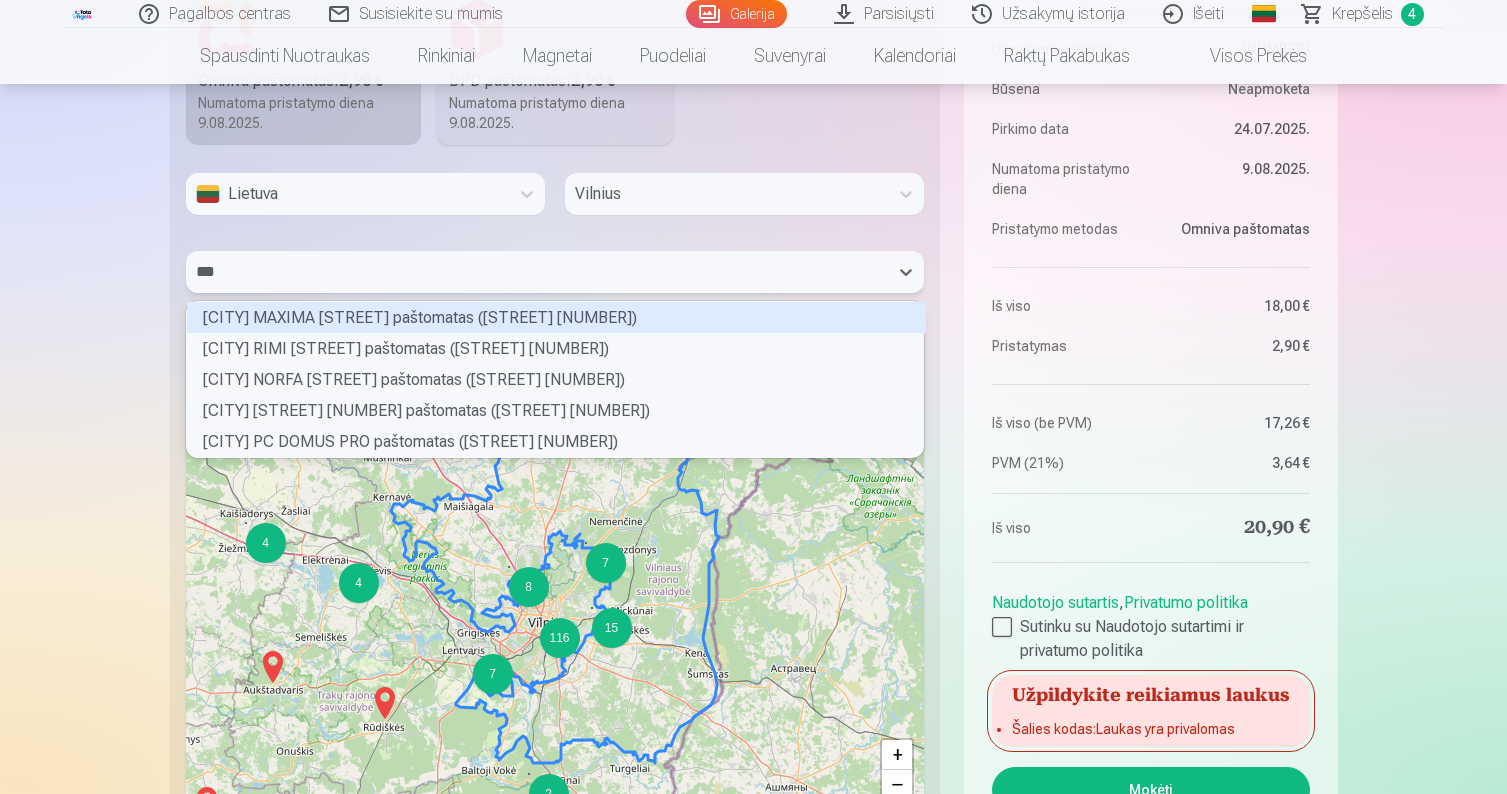 scroll, scrollTop: 150, scrollLeft: 731, axis: both 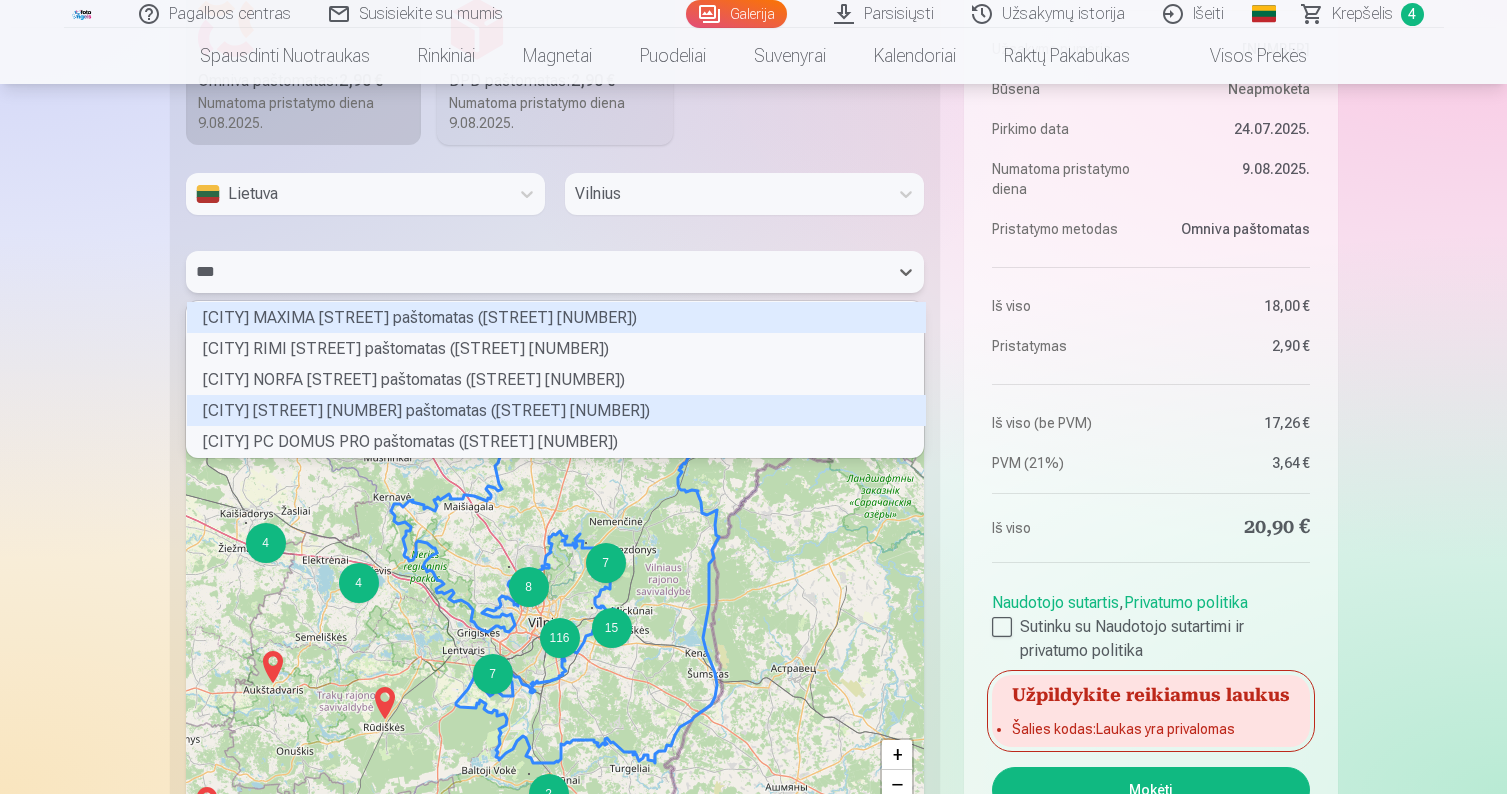 click on "[CITY] [STREET] [NUMBER] paštomatas ([STREET] [NUMBER])" at bounding box center (556, 410) 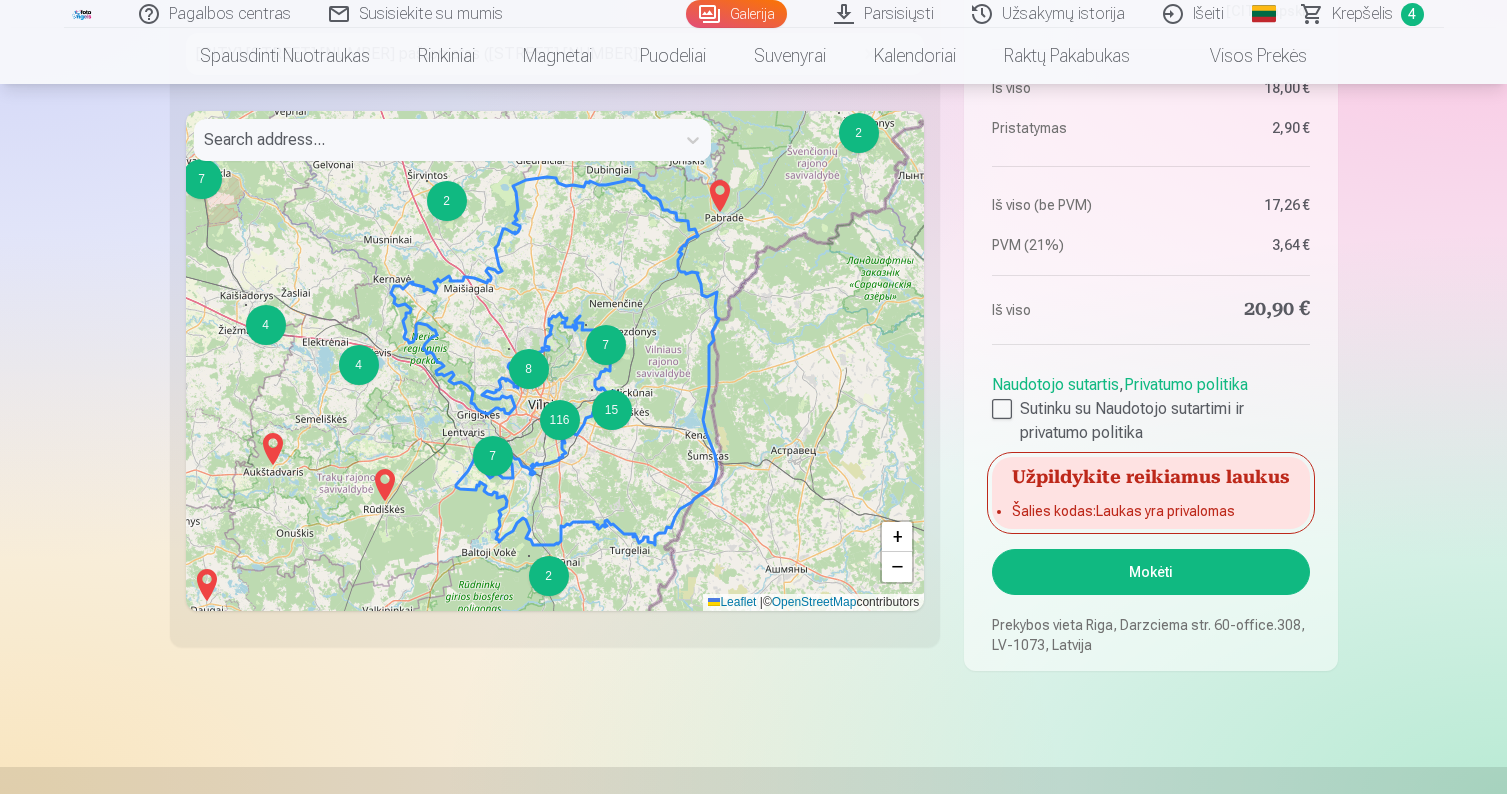 scroll, scrollTop: 1831, scrollLeft: 0, axis: vertical 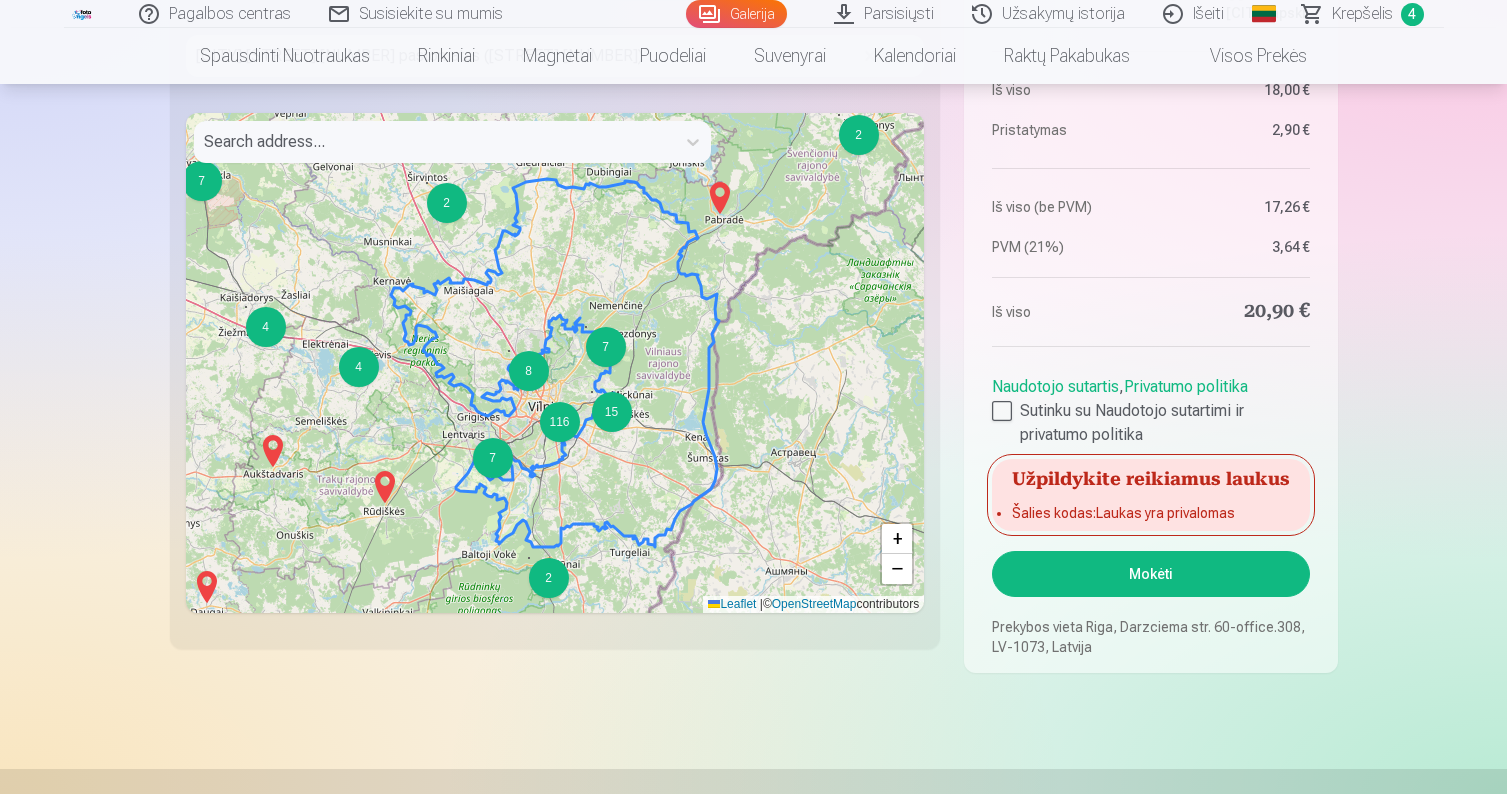 click on "Mokėti" at bounding box center [1150, 574] 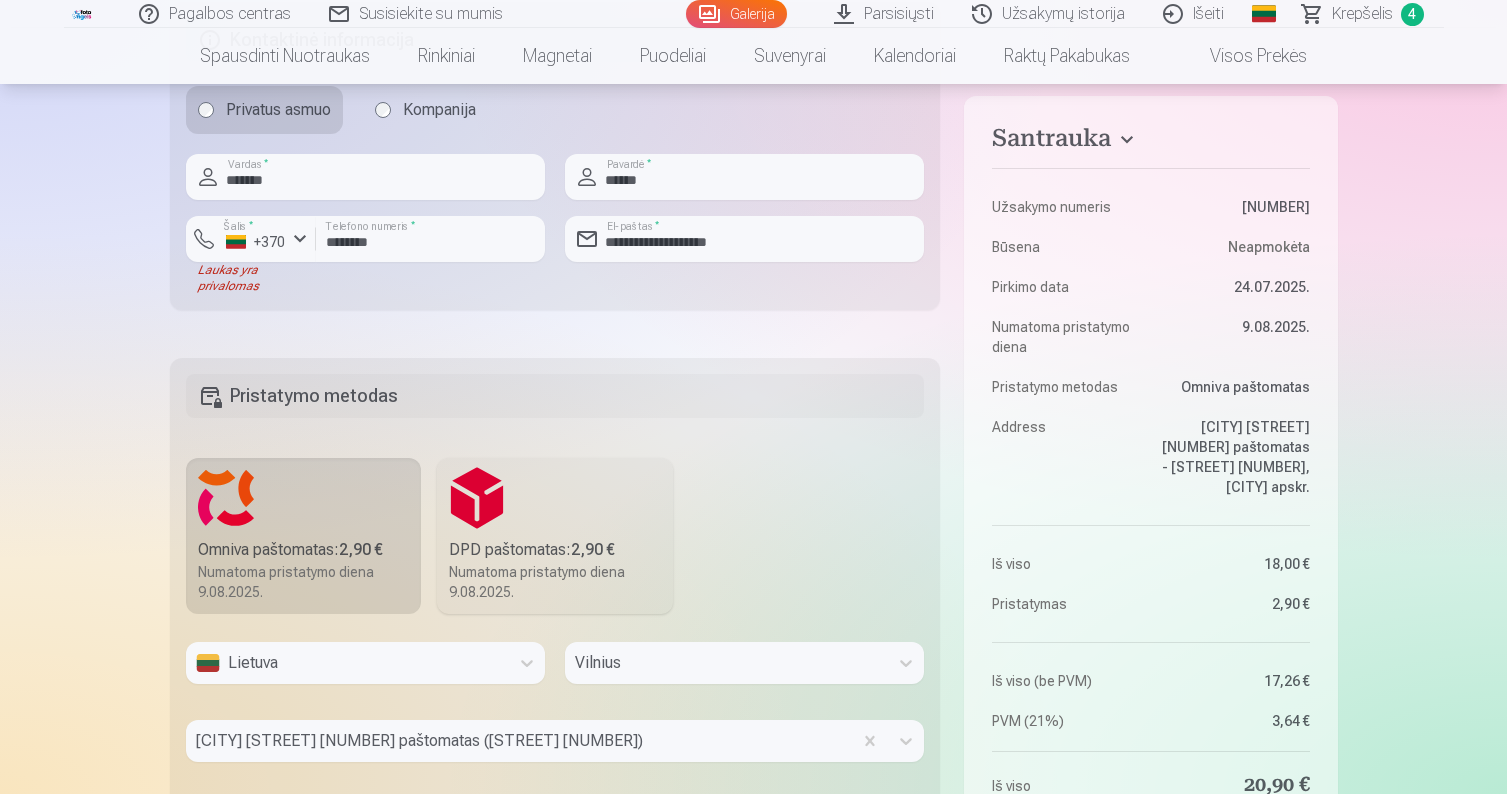 scroll, scrollTop: 998, scrollLeft: 0, axis: vertical 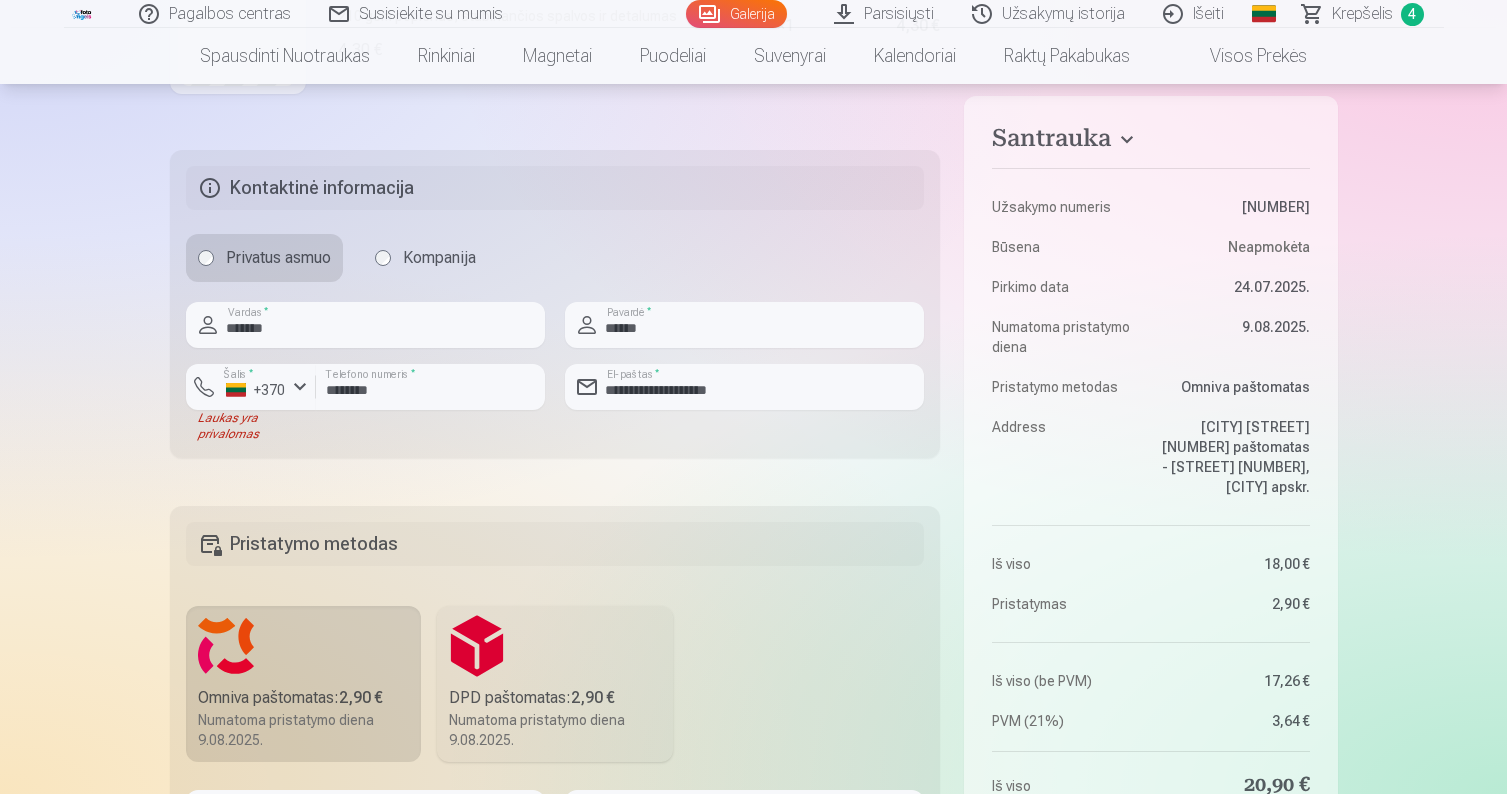 click on "Šalis * +370" at bounding box center [251, 387] 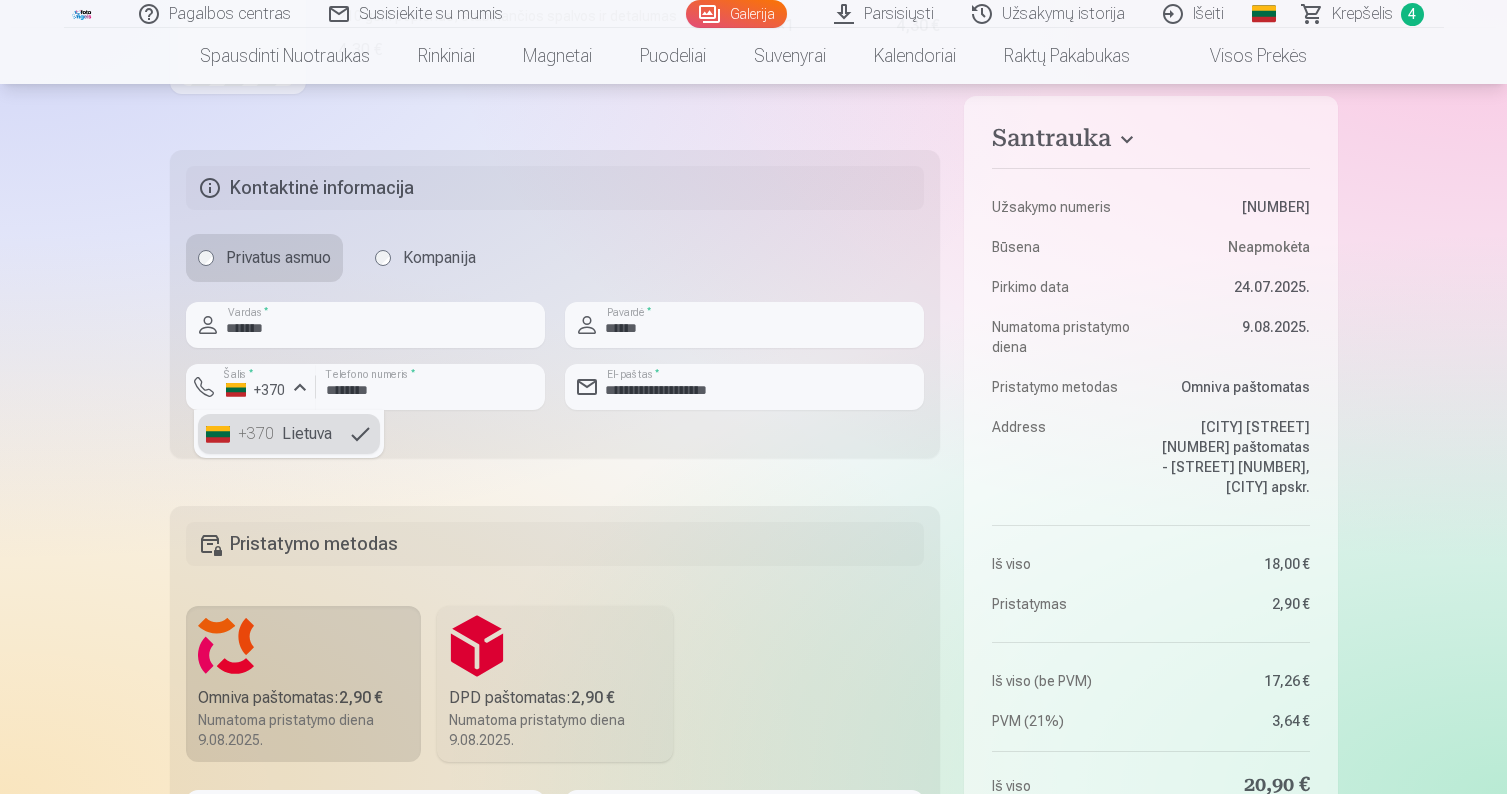 click on "+370" at bounding box center [258, 434] 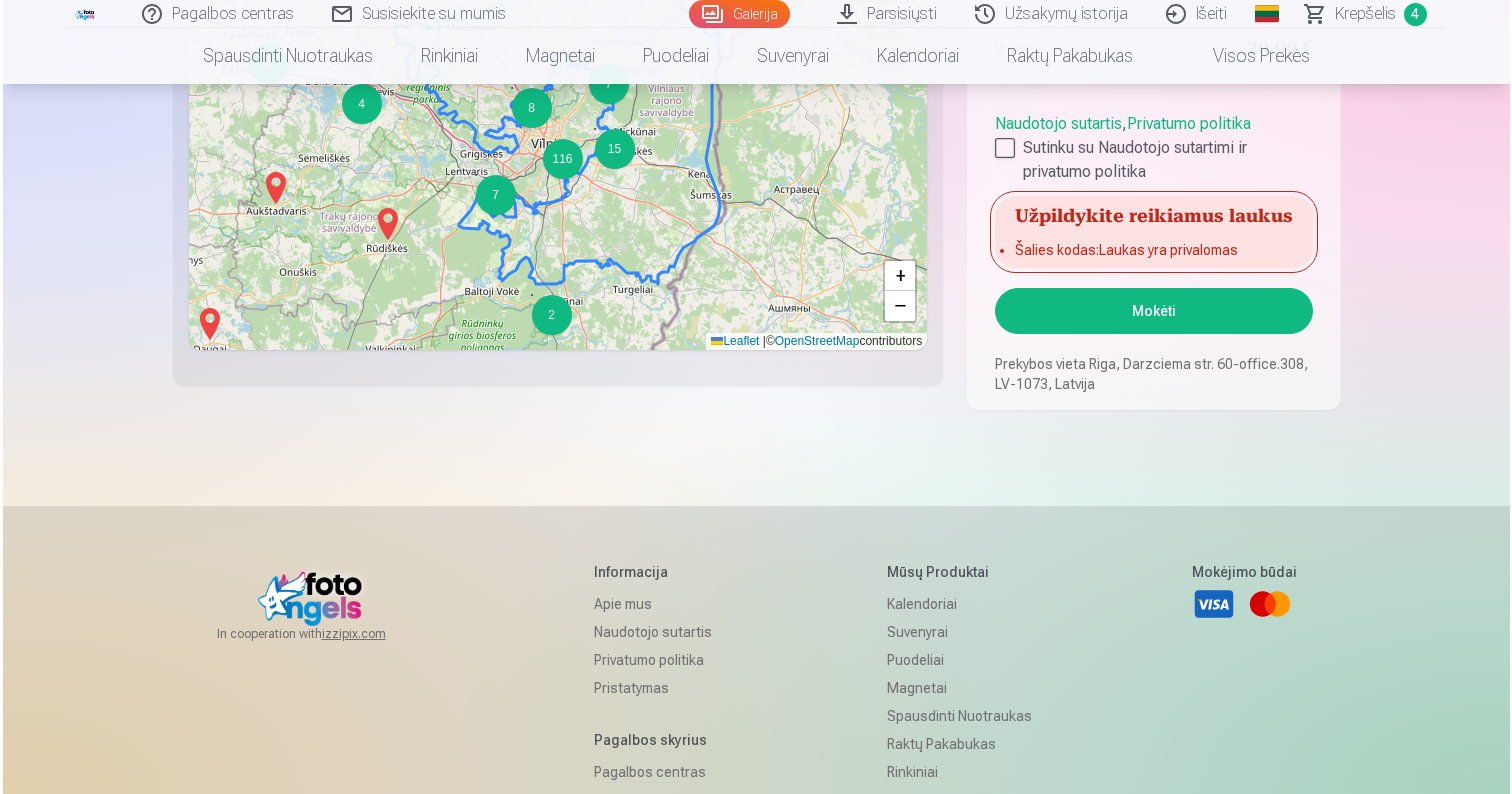 scroll, scrollTop: 2086, scrollLeft: 0, axis: vertical 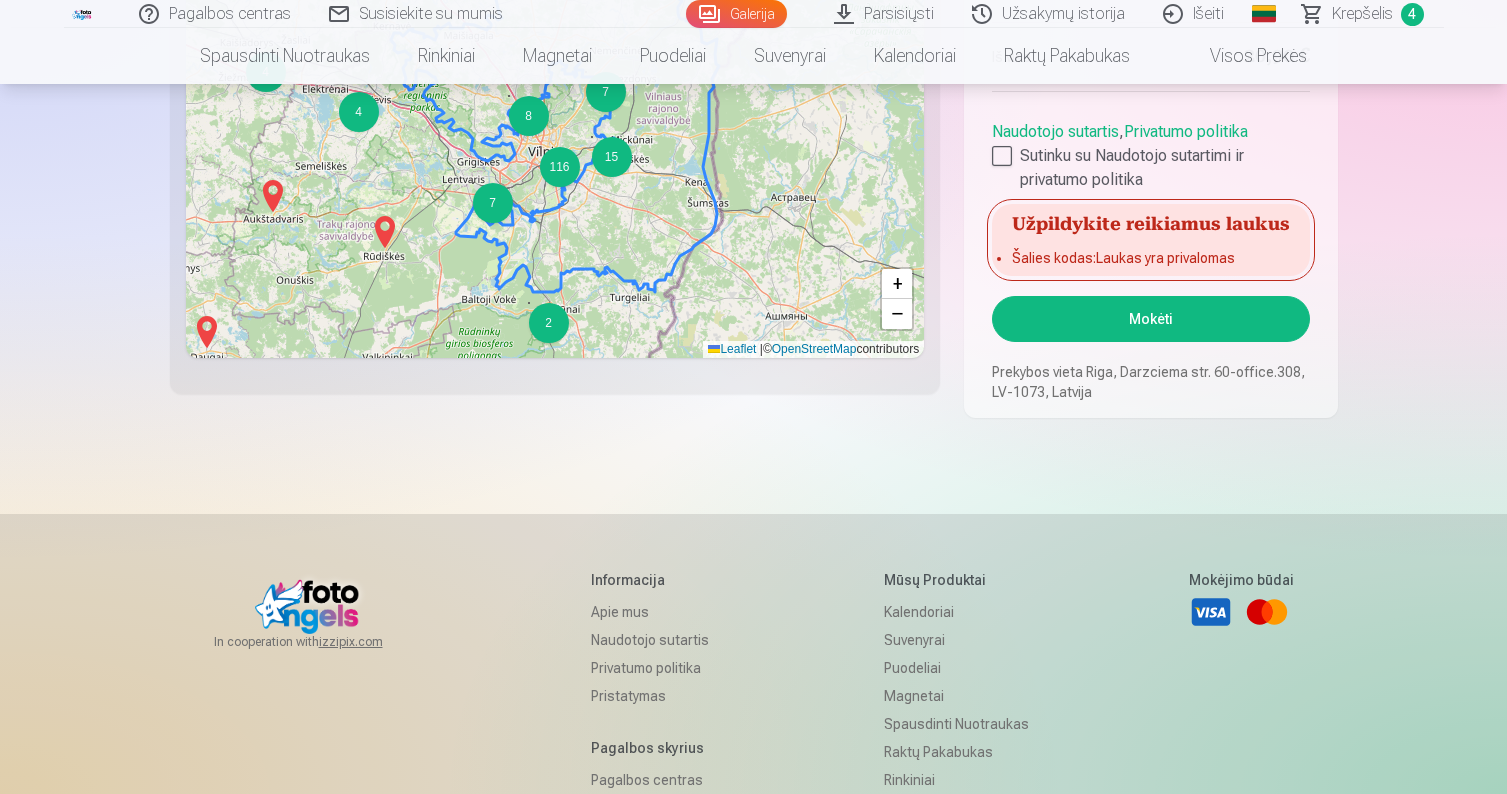 click on "Mokėti" at bounding box center [1150, 319] 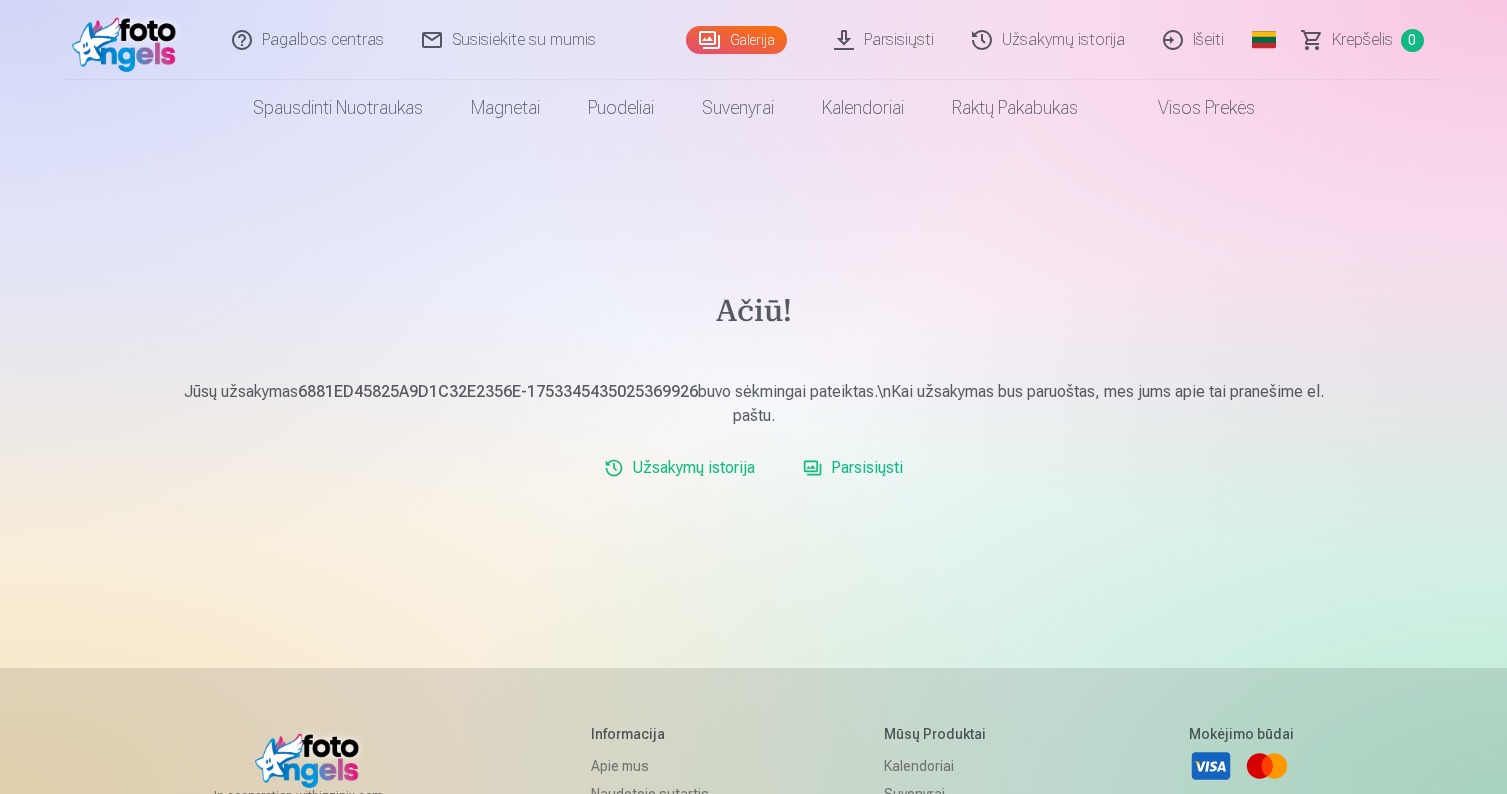 scroll, scrollTop: 0, scrollLeft: 0, axis: both 